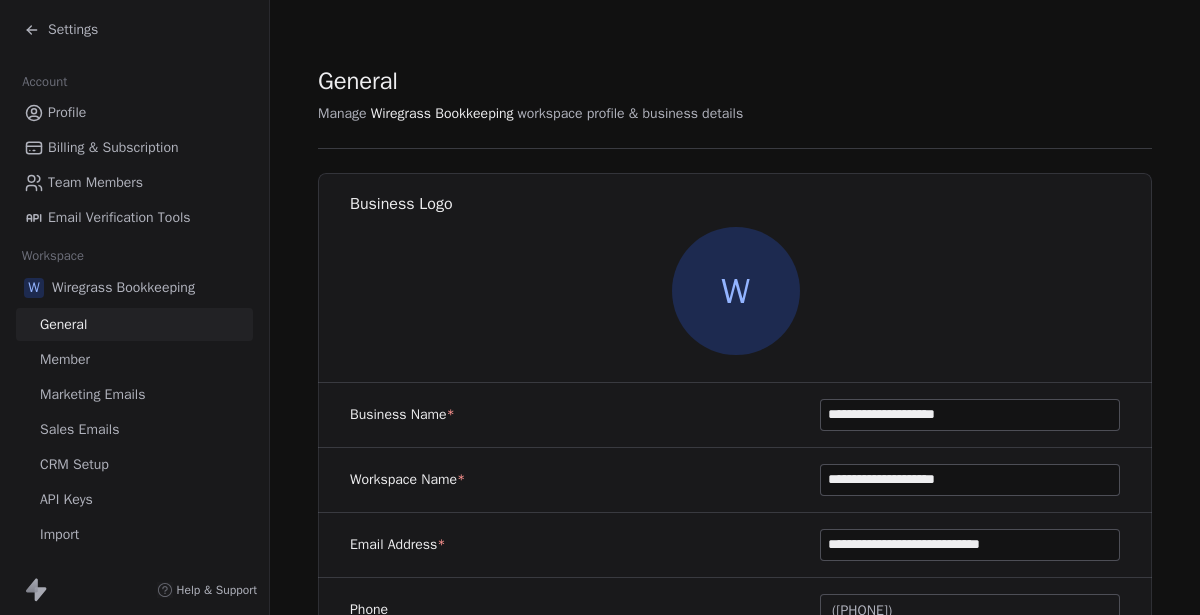 scroll, scrollTop: 0, scrollLeft: 0, axis: both 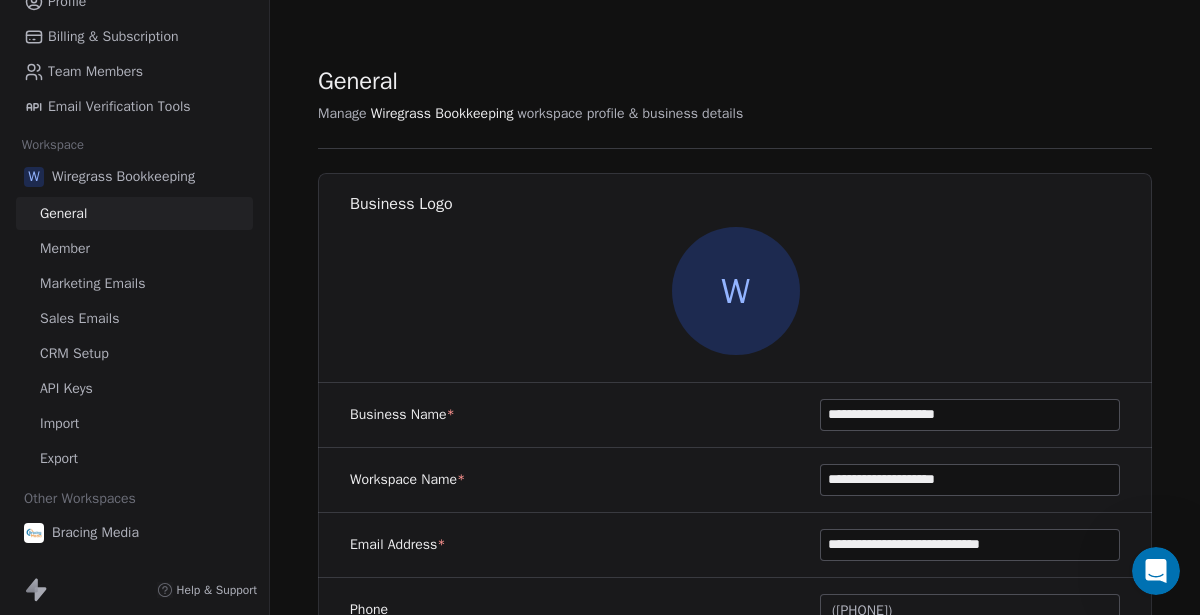 click on "CRM Setup" at bounding box center (74, 353) 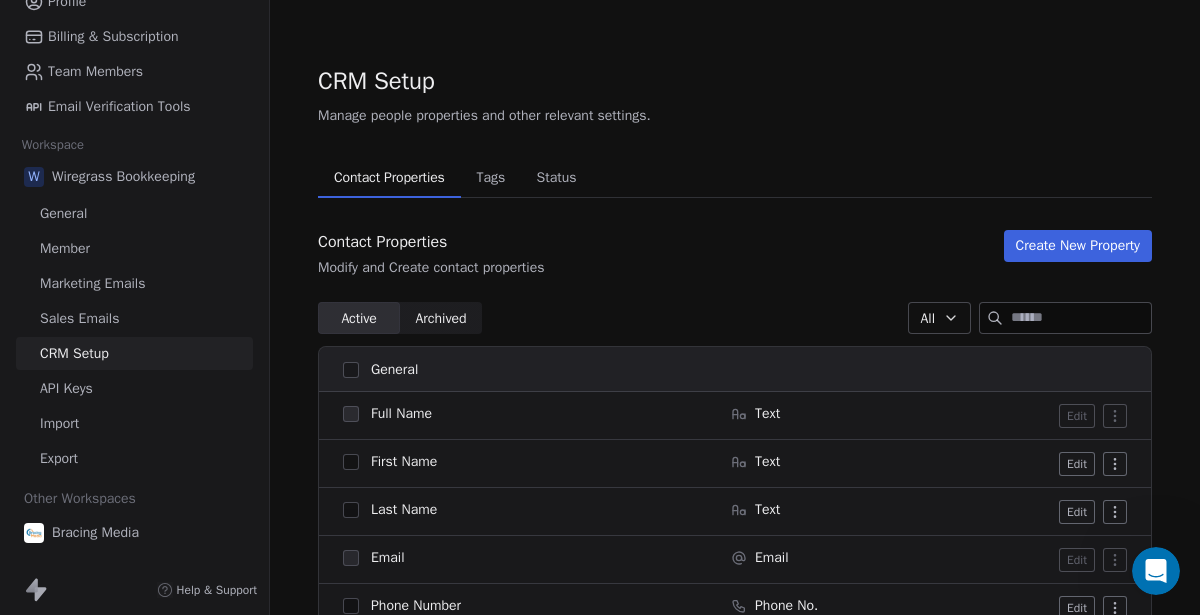 click at bounding box center (1081, 318) 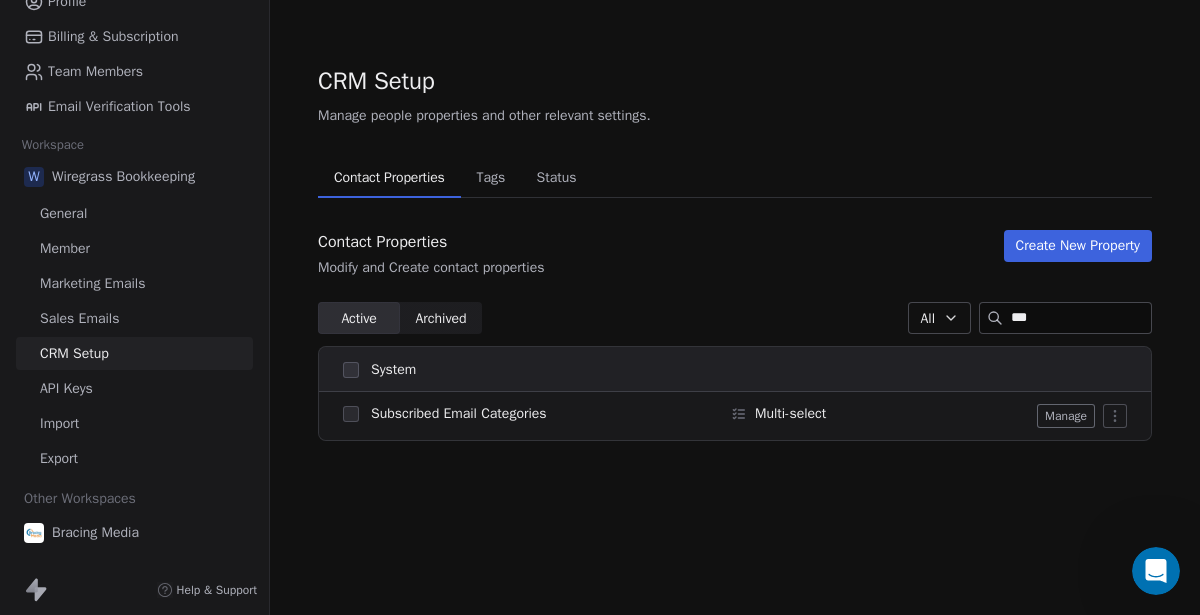 type on "***" 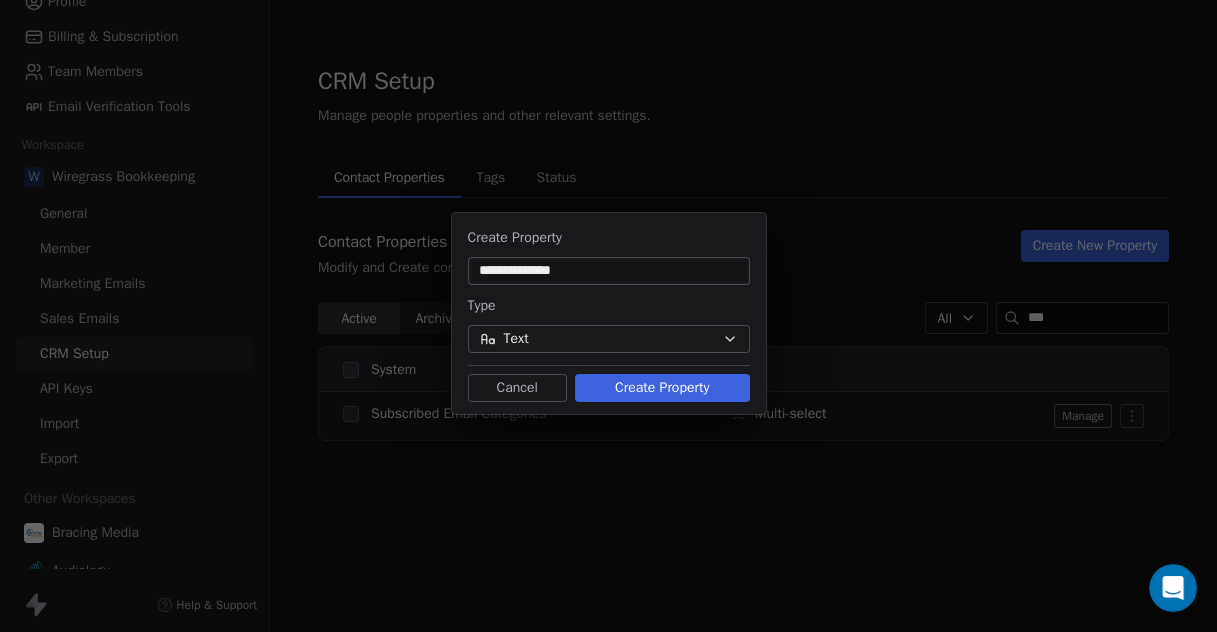 drag, startPoint x: 533, startPoint y: 271, endPoint x: 651, endPoint y: 271, distance: 118 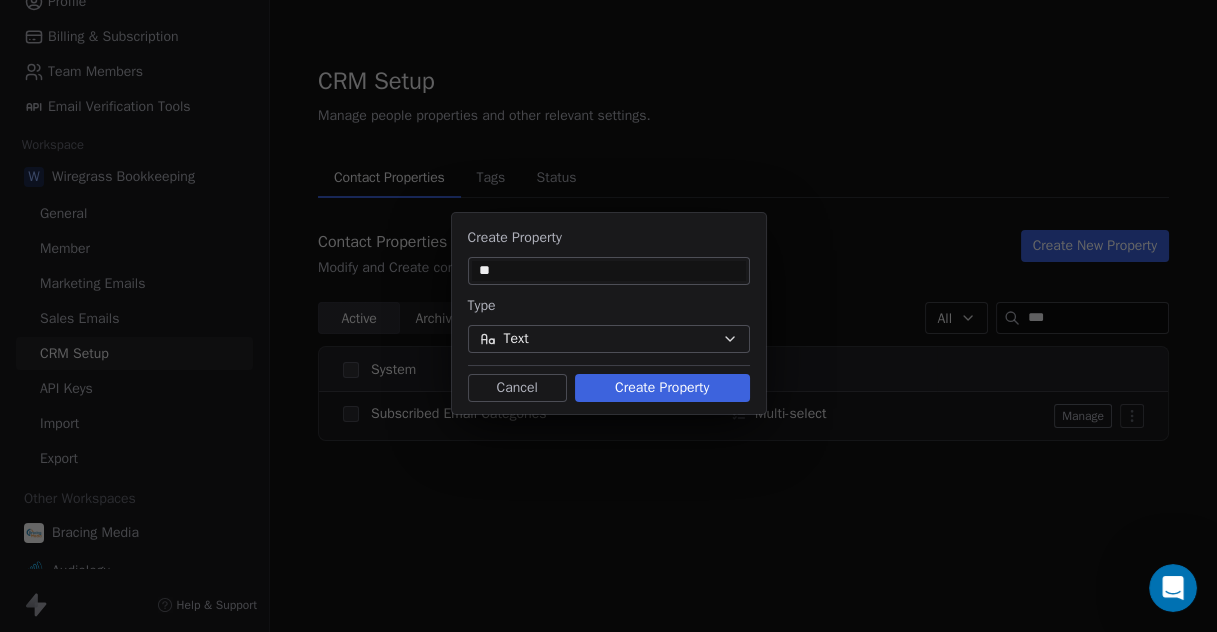 type on "*" 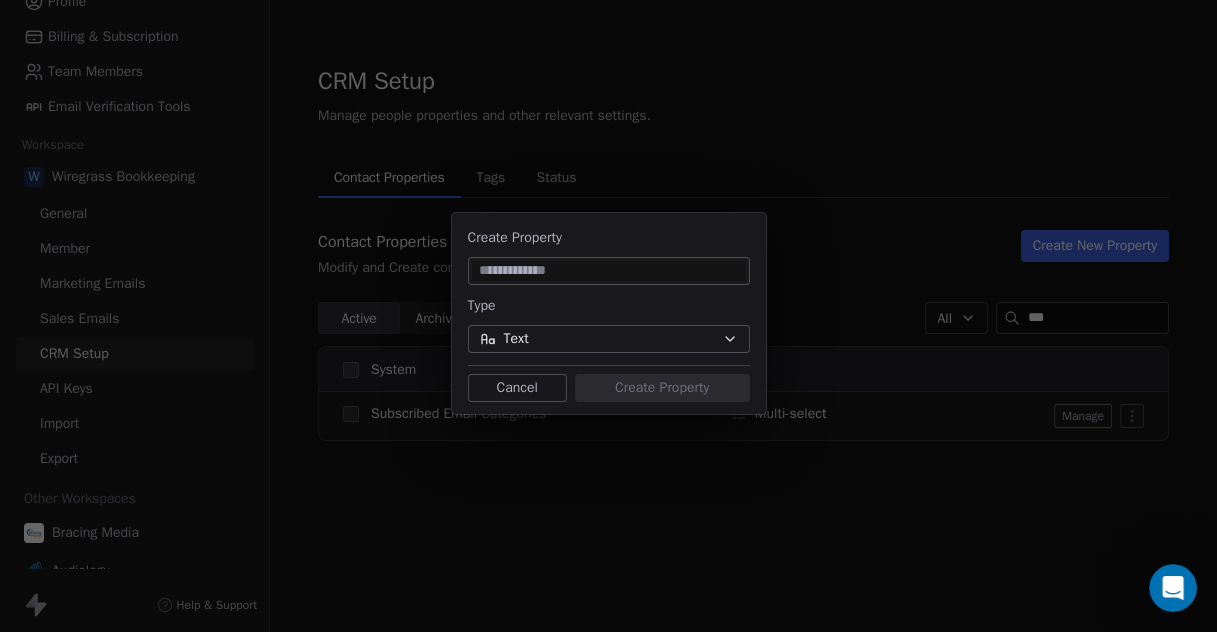 click on "Create Property Type Text Cancel Create Property" at bounding box center [609, 313] 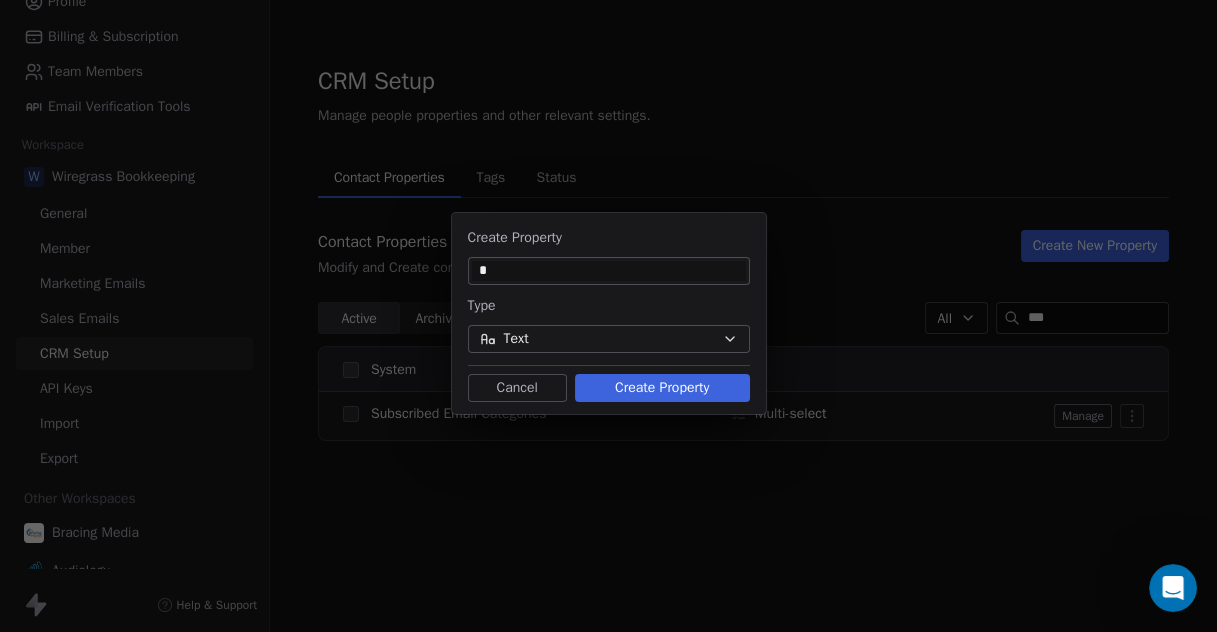 type 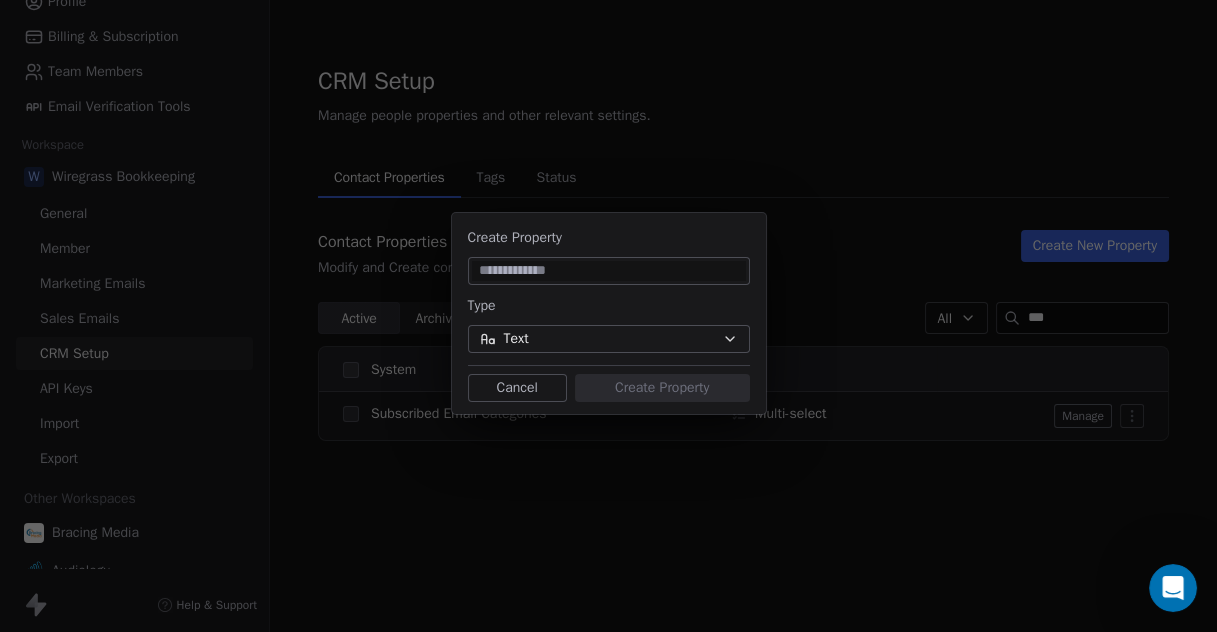 click on "Cancel" at bounding box center (517, 388) 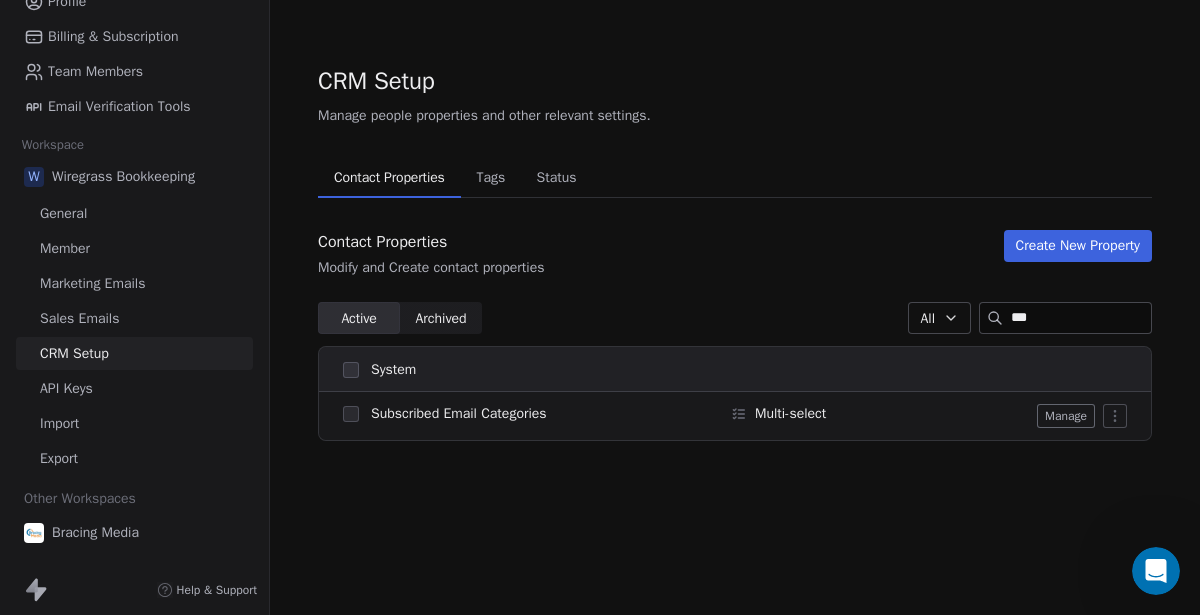 click on "CRM Setup Manage people properties and other relevant settings. Contact Properties Contact Properties Tags Tags Status Status Contact Properties Modify and Create contact properties Create New Property Active Active Archived Archived All *** System Subscribed Email Categories Multi-select   Manage" at bounding box center (735, 264) 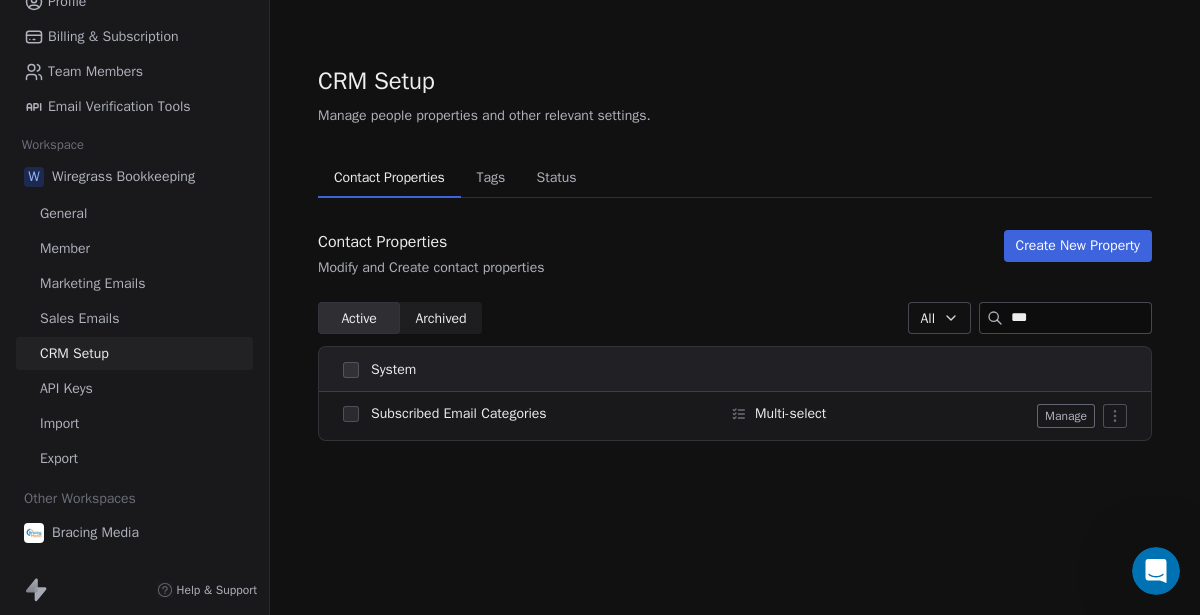 click on "Tags" at bounding box center [490, 178] 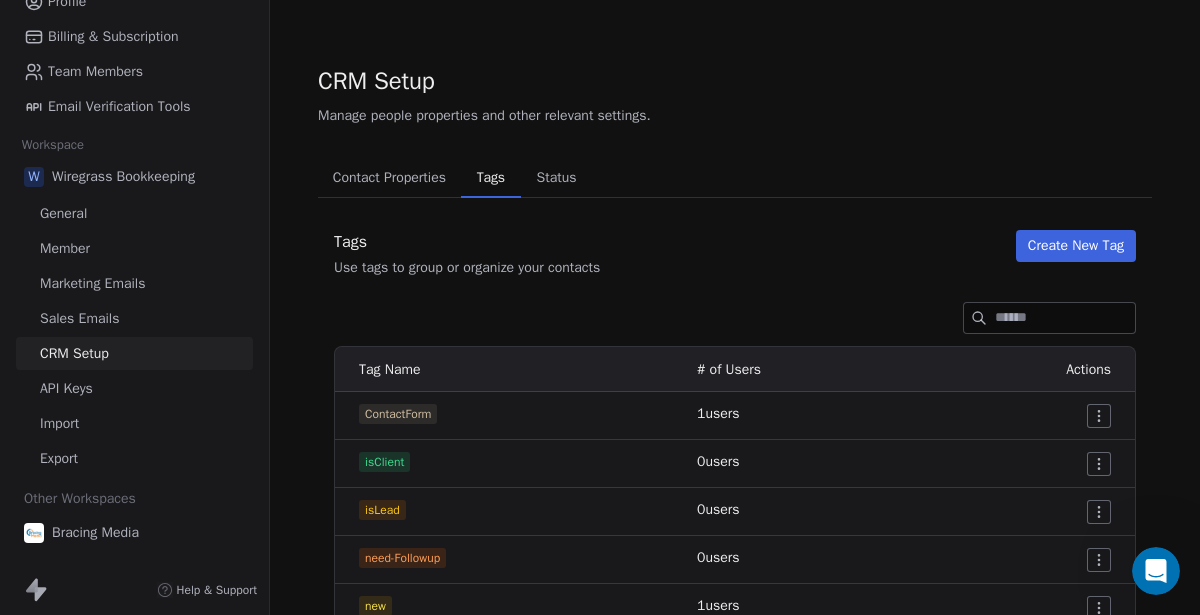 scroll, scrollTop: 112, scrollLeft: 0, axis: vertical 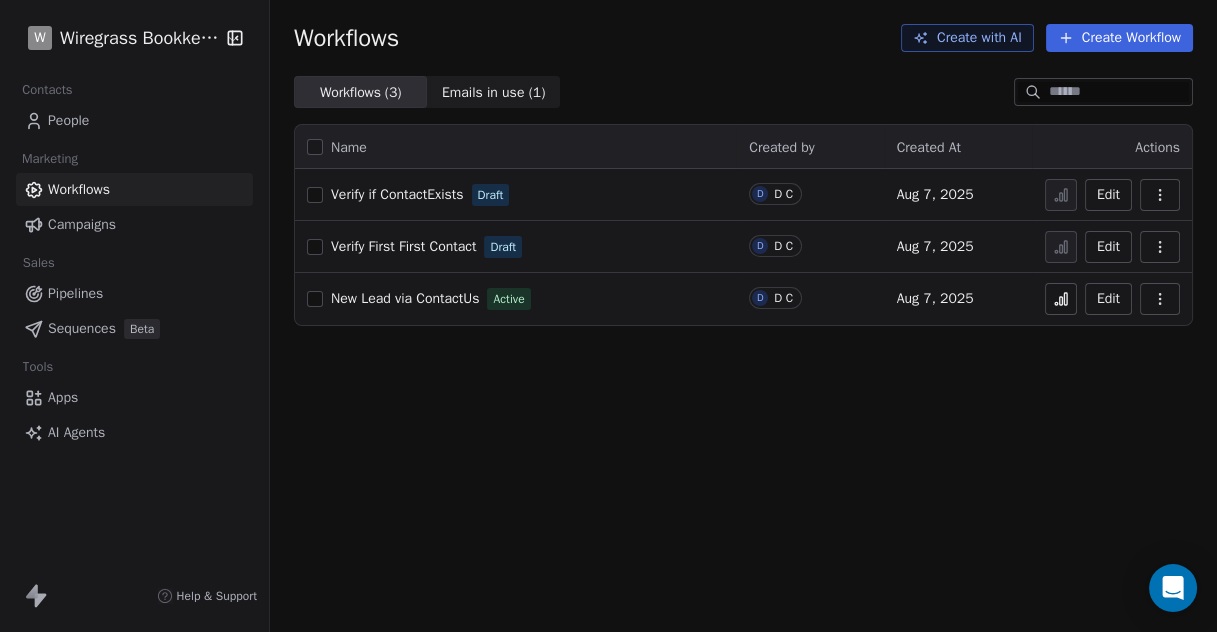 click on "Apps" at bounding box center (63, 397) 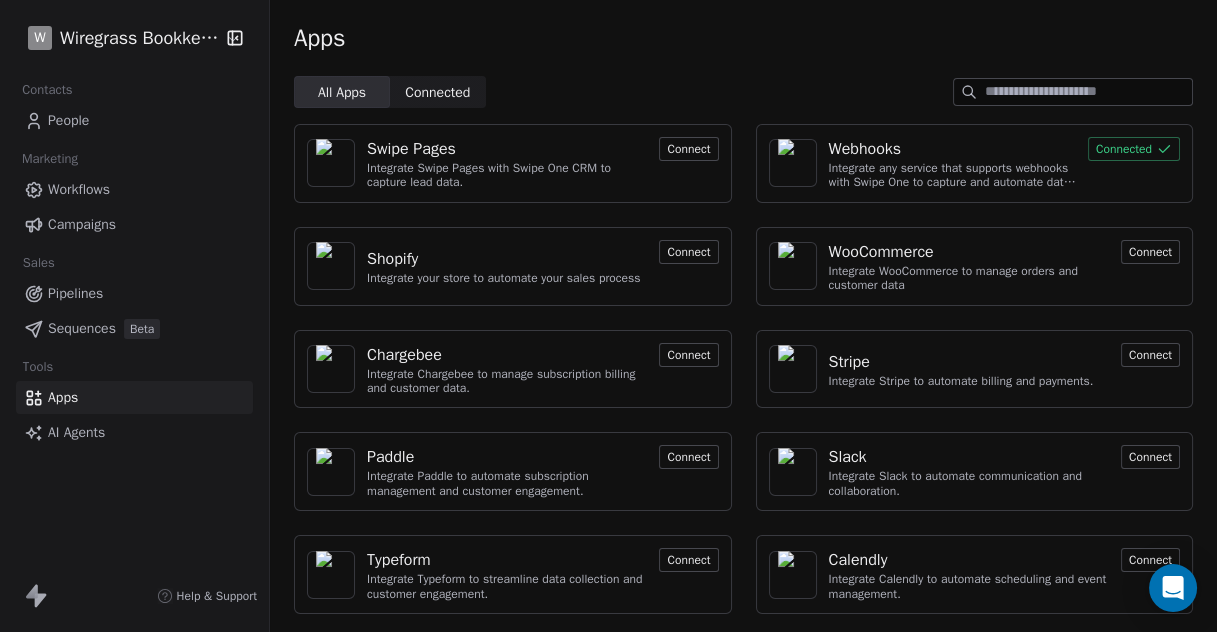 click on "Integrate any service that supports webhooks with Swipe One to capture and automate data workflows." at bounding box center [952, 175] 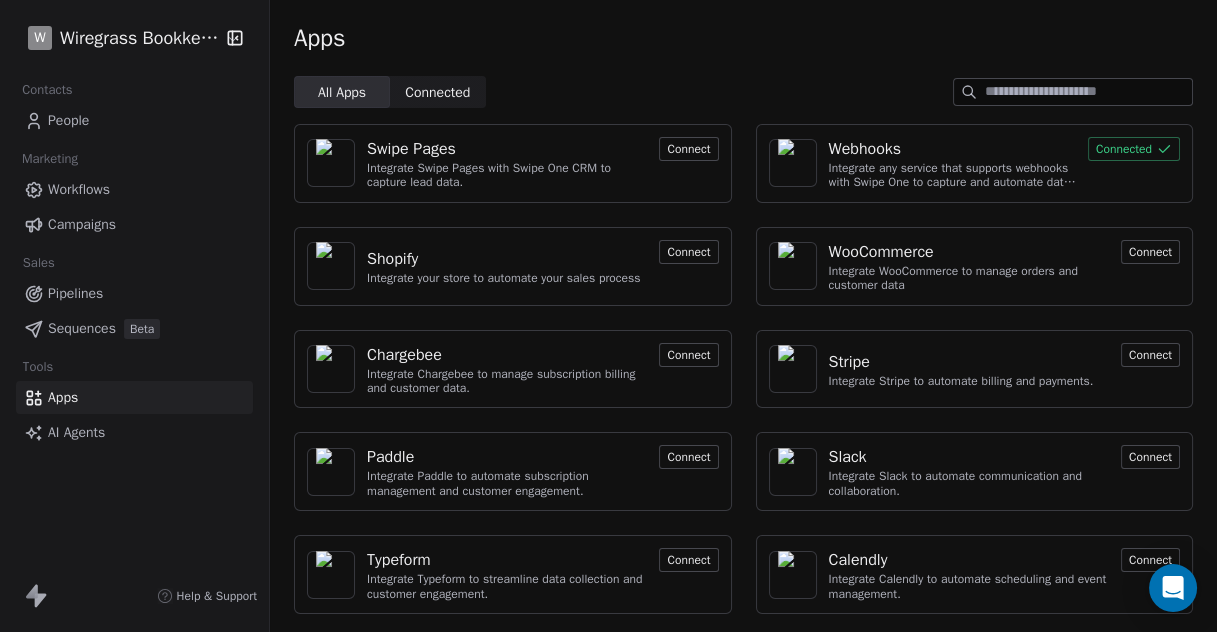 click on "Connected" at bounding box center (1134, 149) 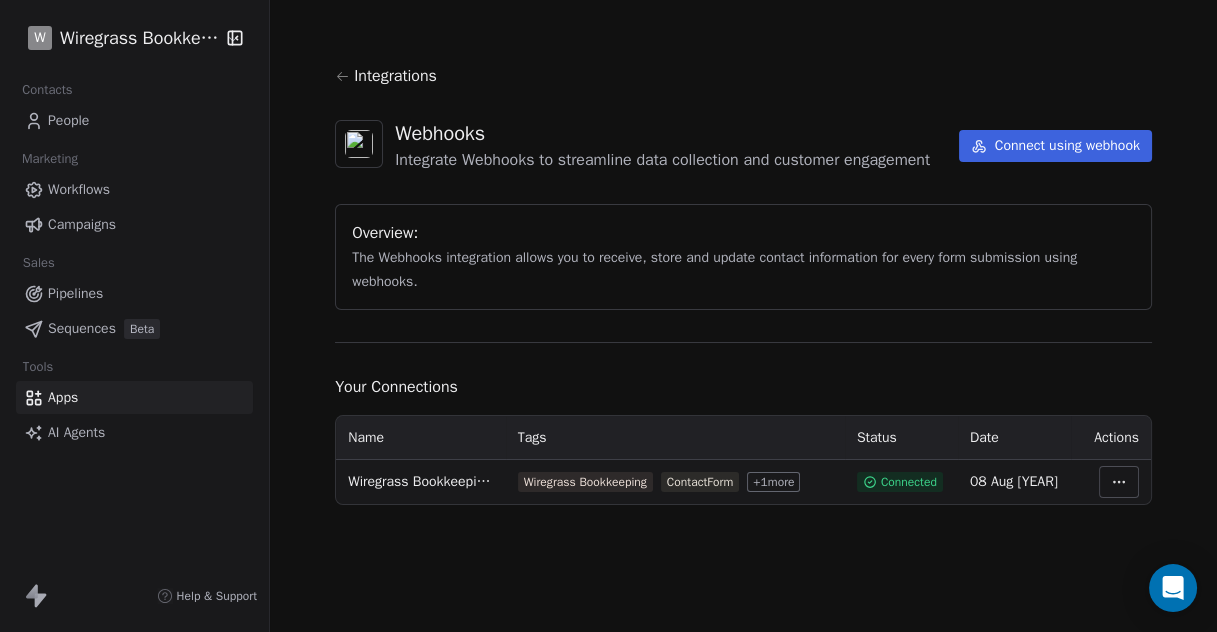 click on "Connect using webhook" at bounding box center (1055, 146) 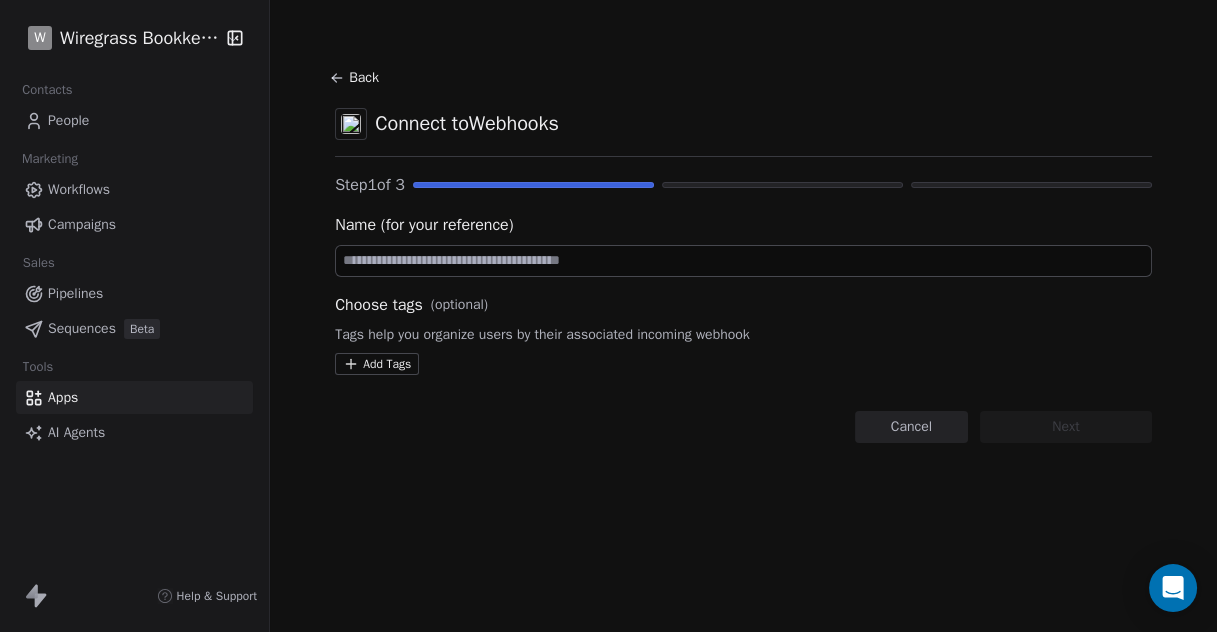 click at bounding box center [743, 261] 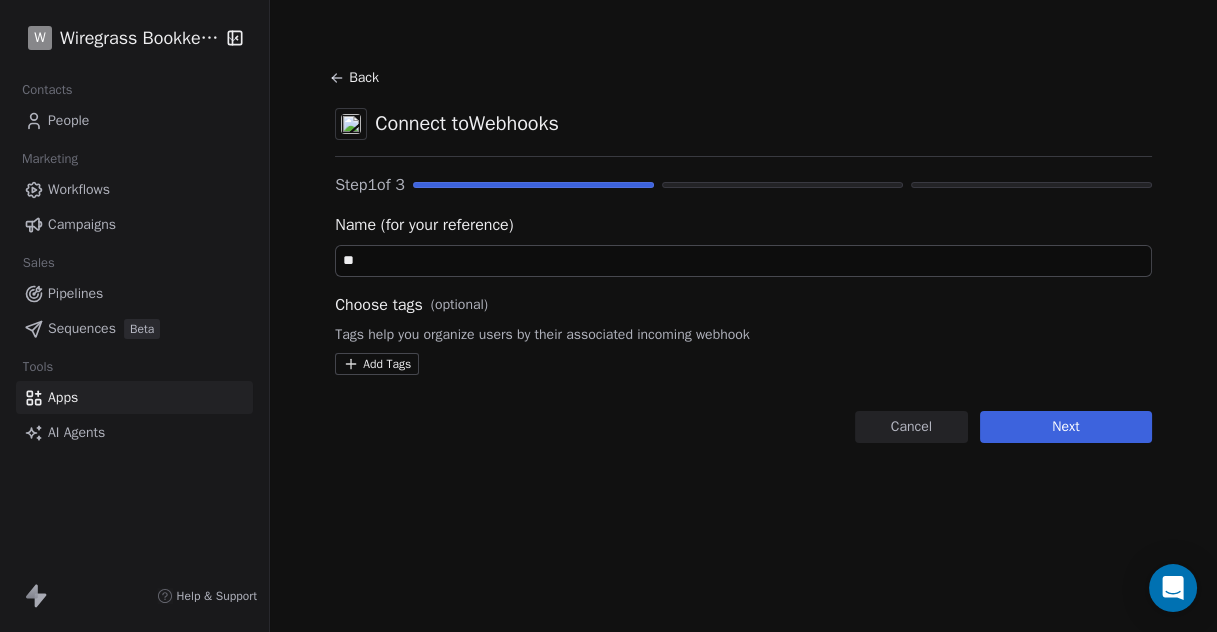 type on "*" 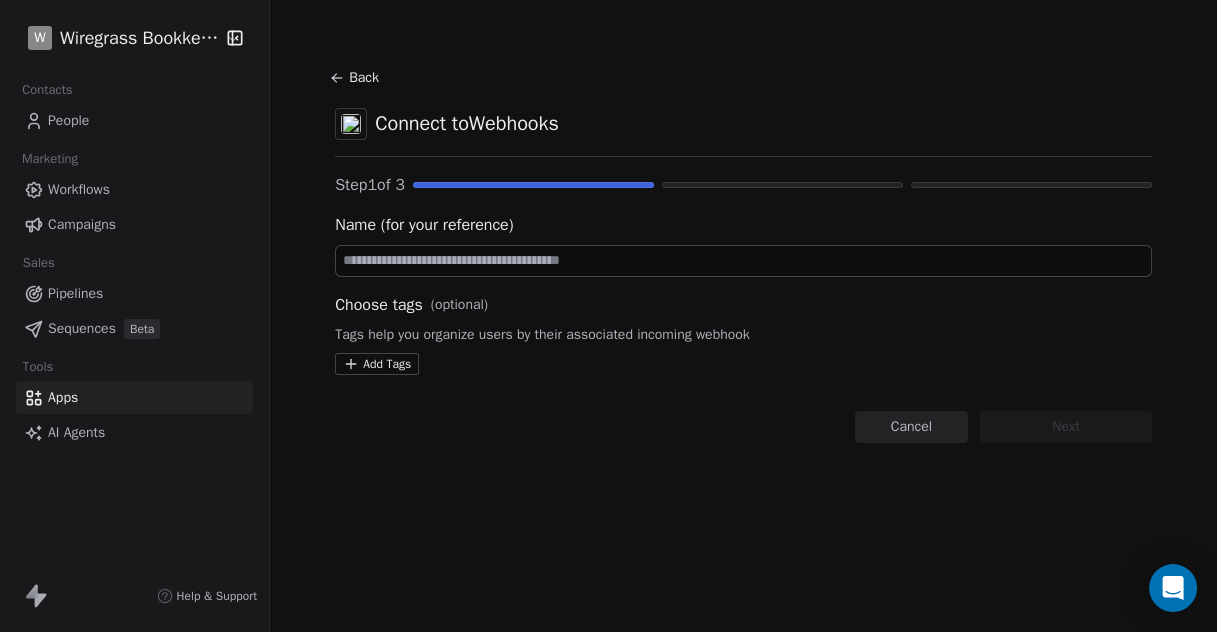 type on "*" 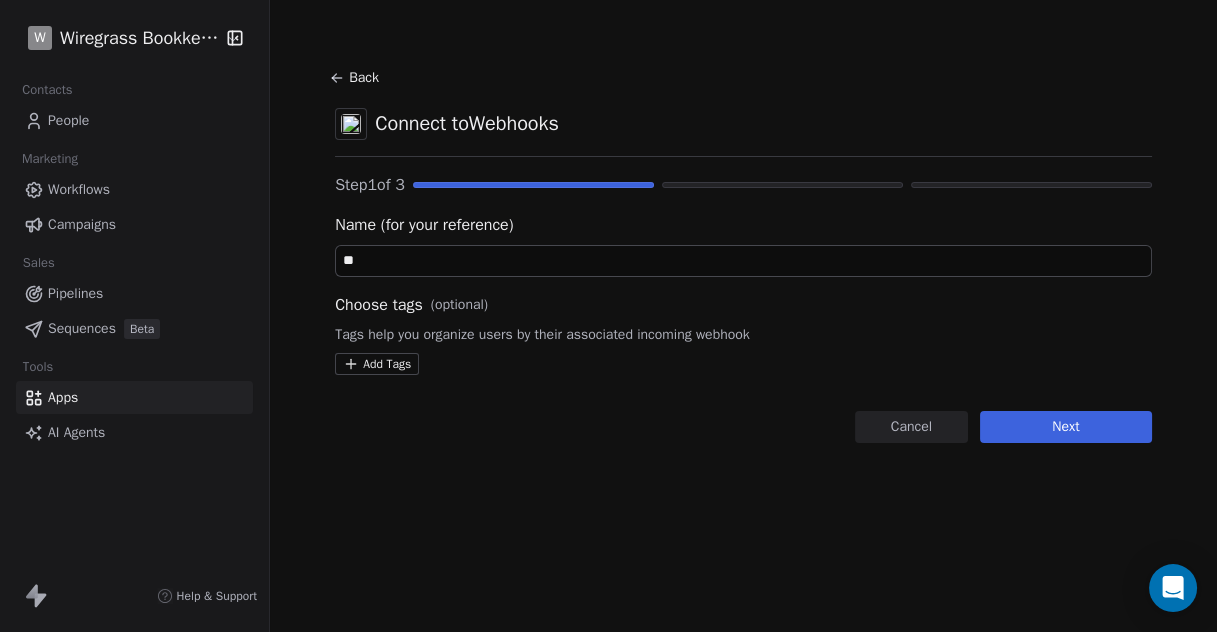 type on "*" 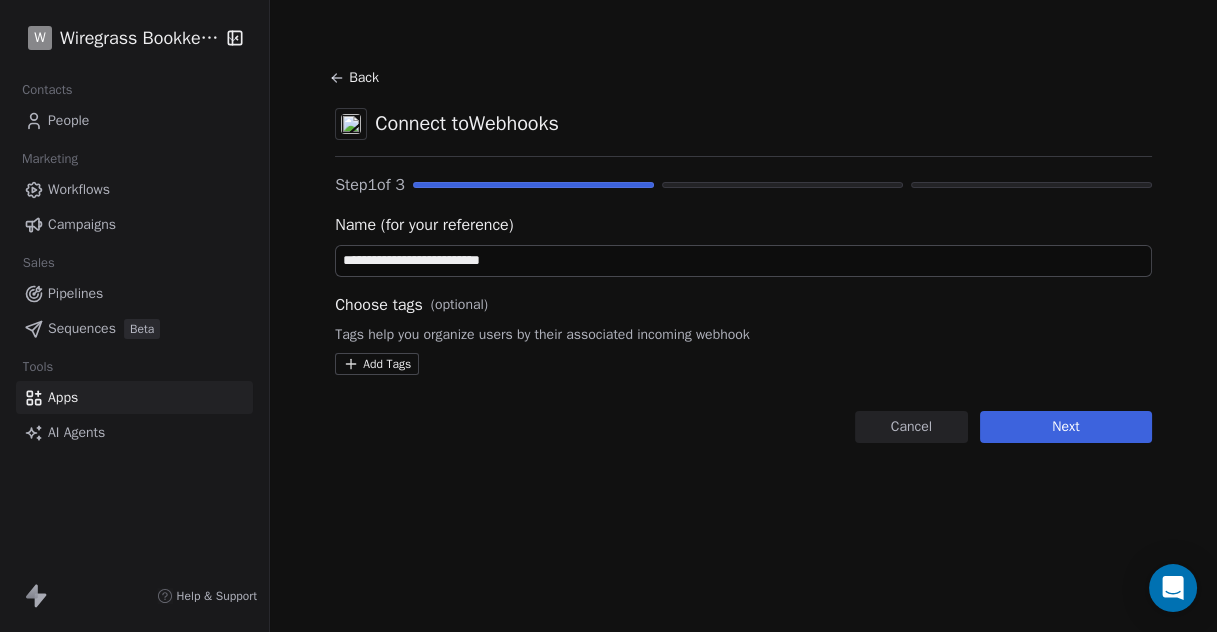 type on "**********" 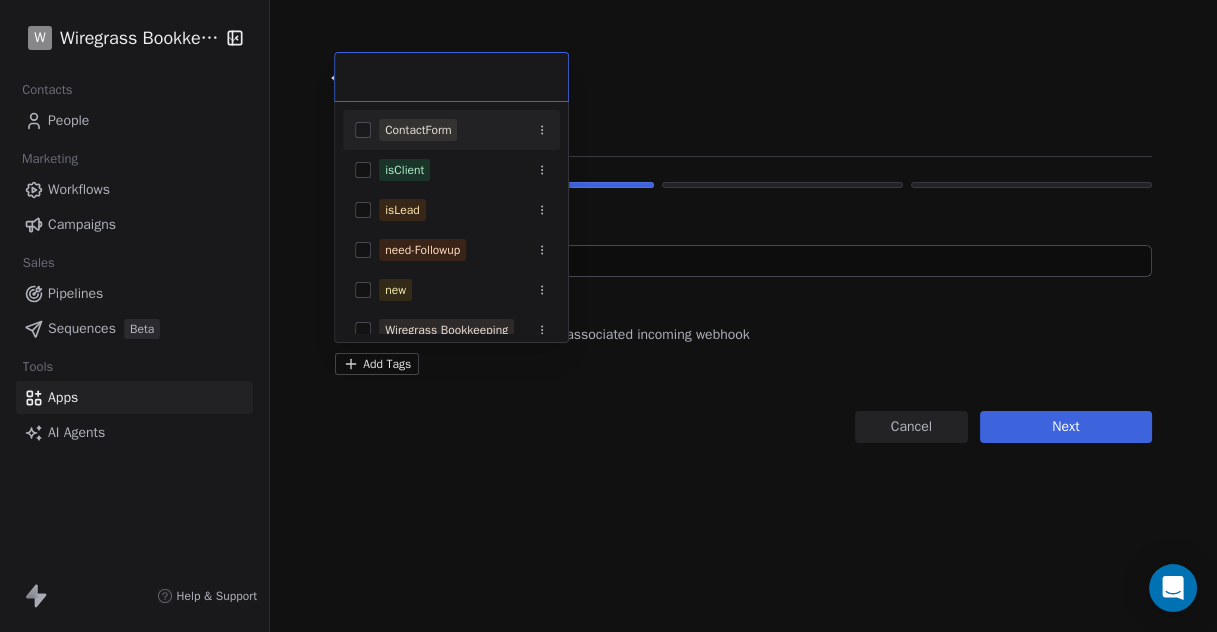 click on "ContactForm" at bounding box center (418, 130) 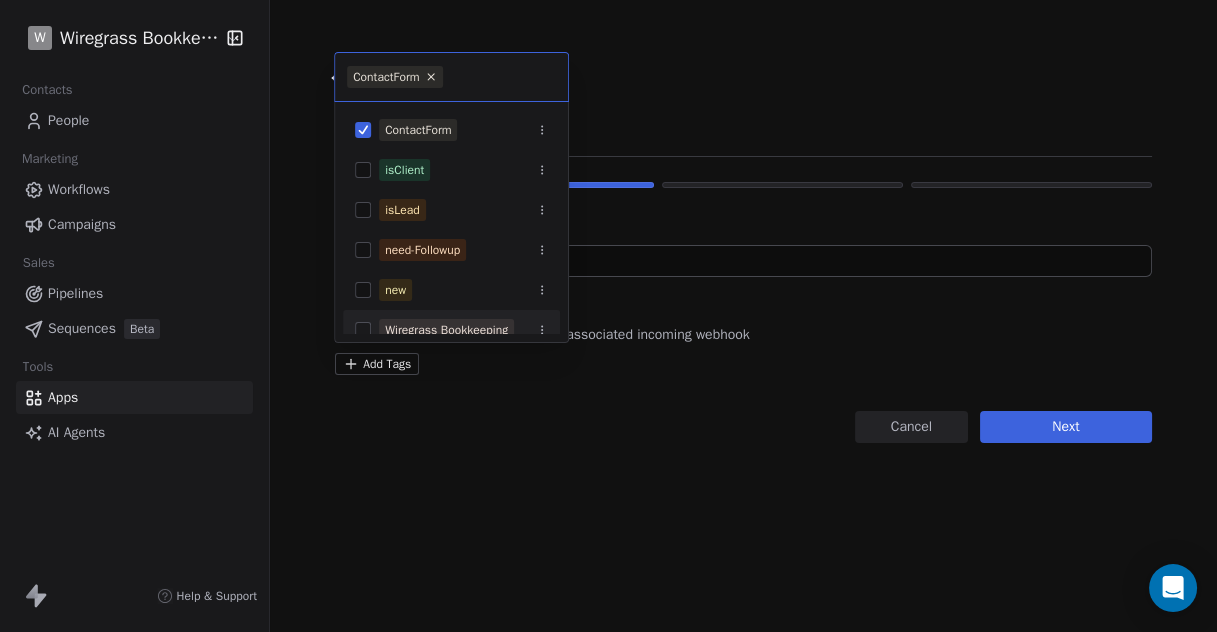 click on "**********" at bounding box center [608, 316] 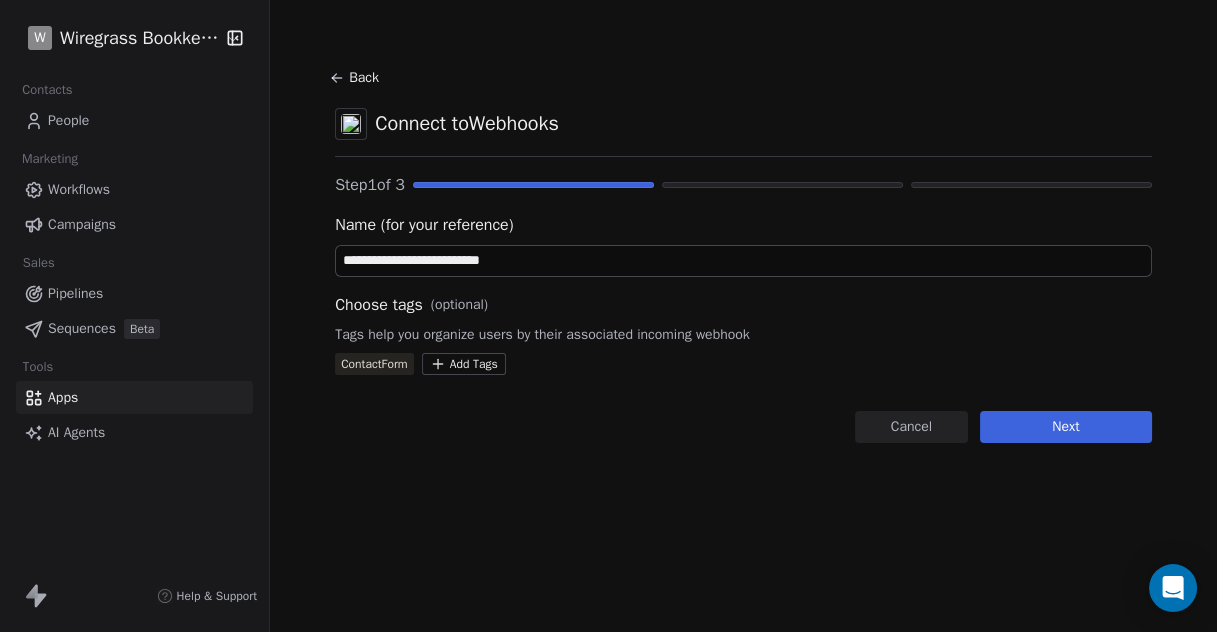 click on "Next" at bounding box center [1066, 427] 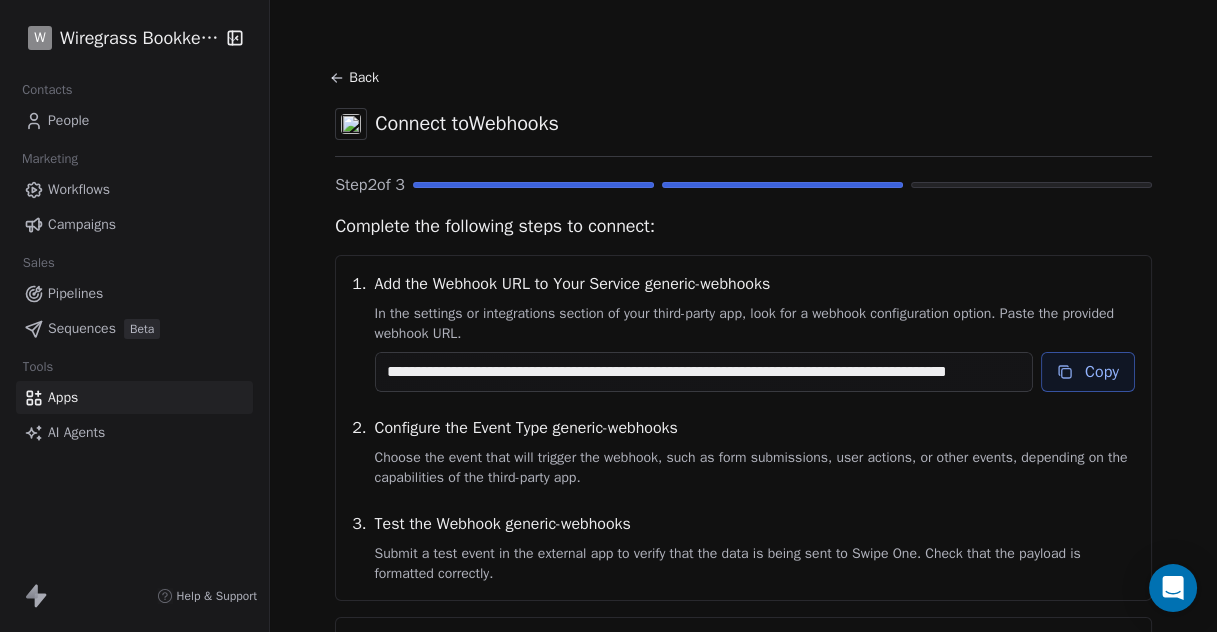 click on "Copy" at bounding box center (1088, 372) 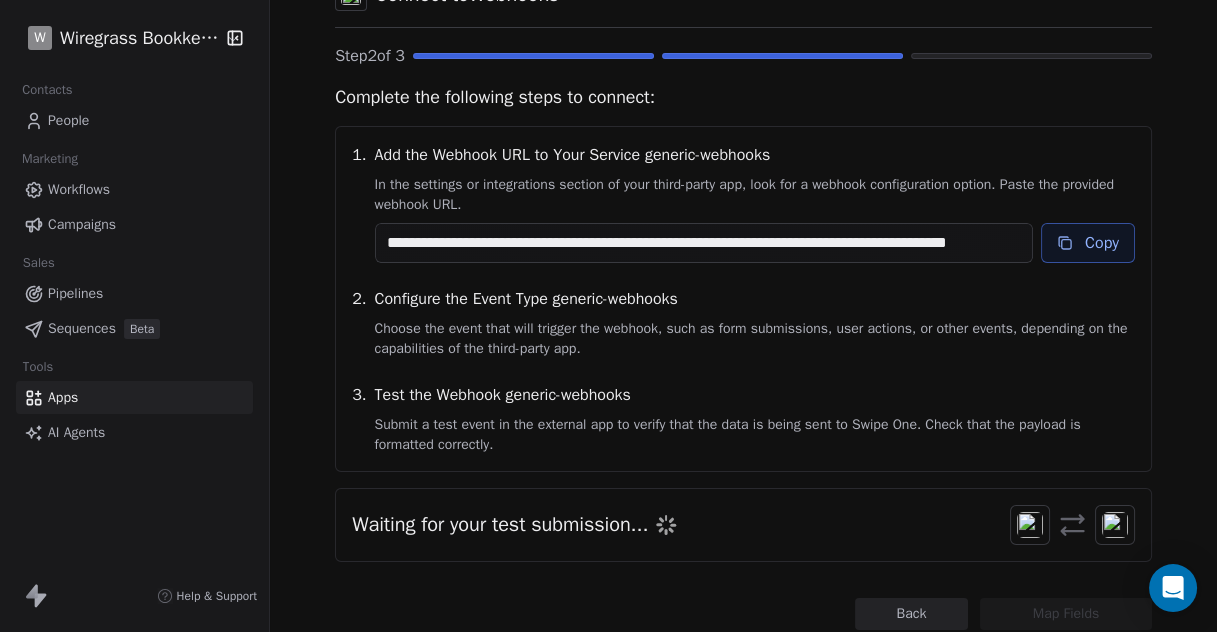 scroll, scrollTop: 190, scrollLeft: 0, axis: vertical 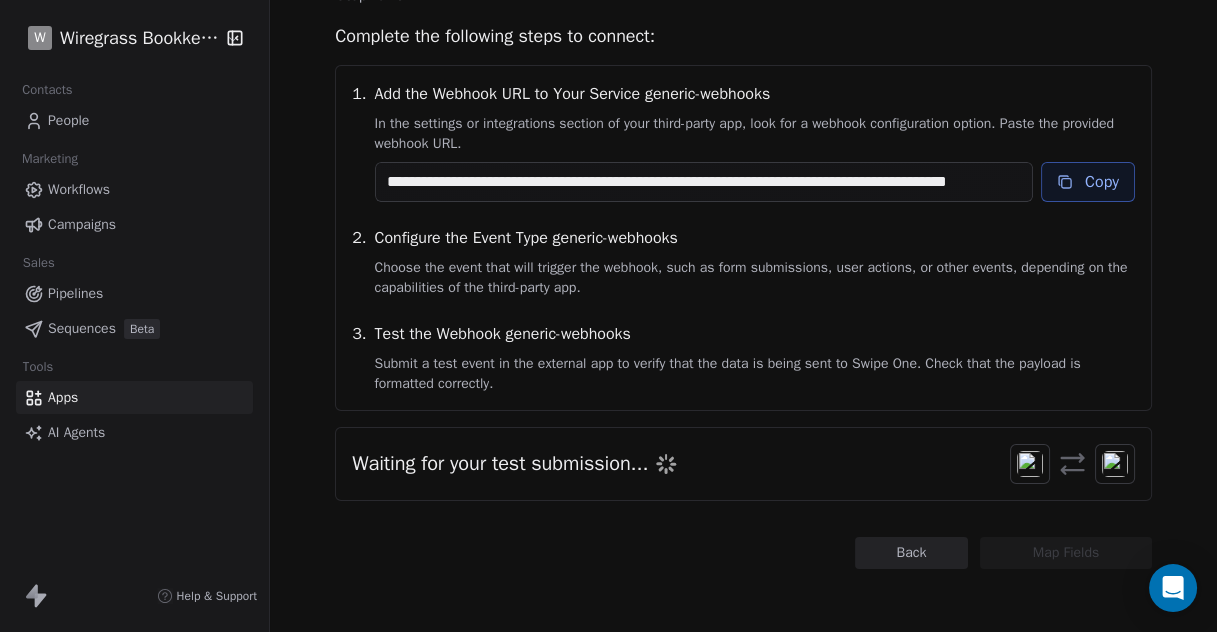 click on "Copy" at bounding box center (1088, 182) 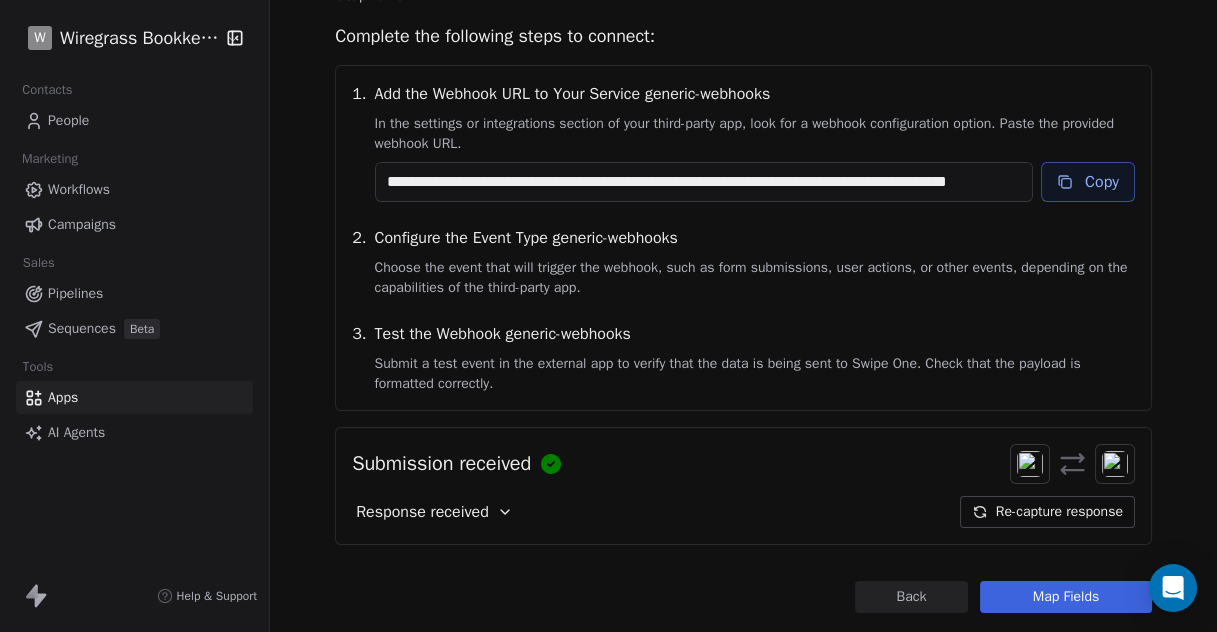 scroll, scrollTop: 234, scrollLeft: 0, axis: vertical 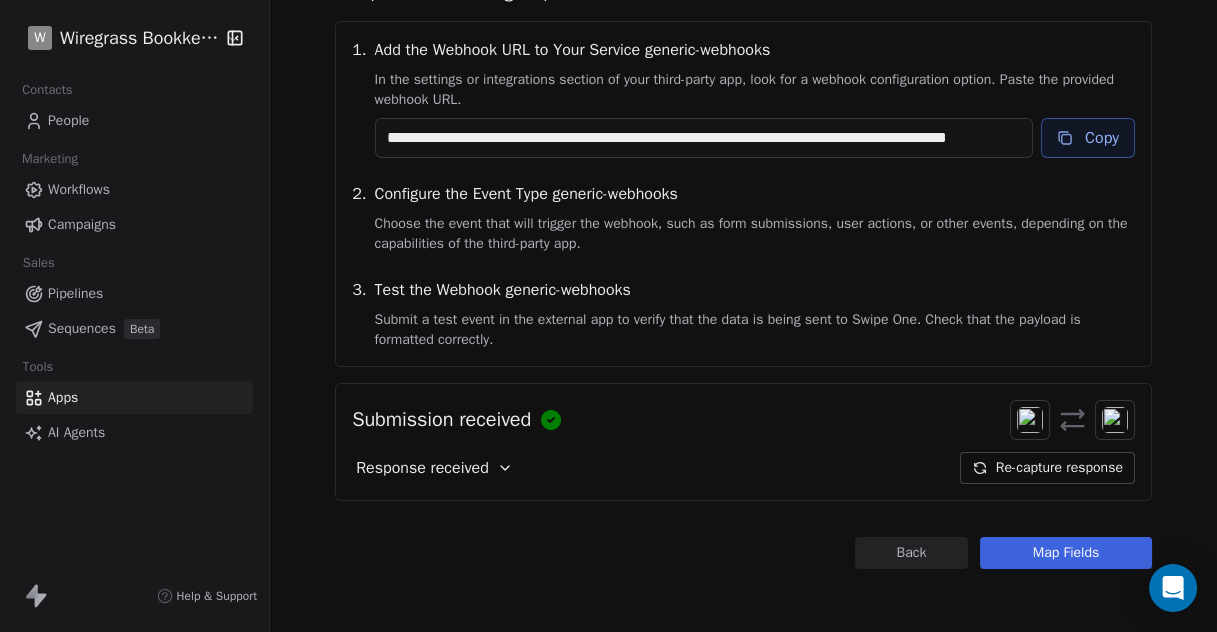 click on "Map Fields" at bounding box center (1066, 553) 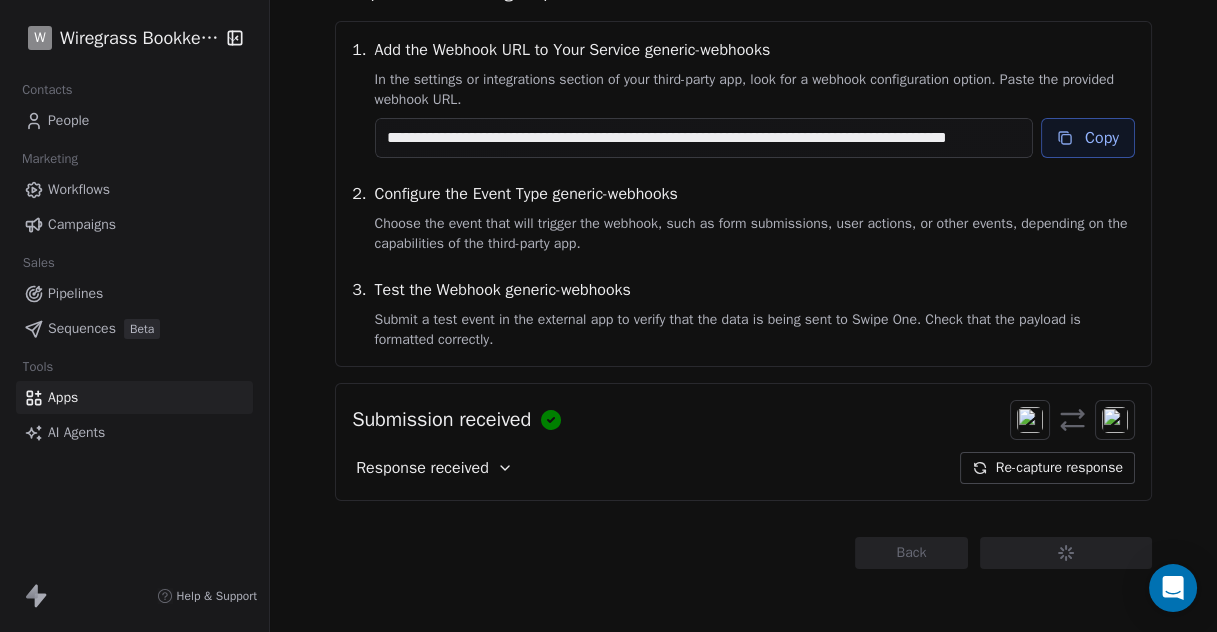 scroll, scrollTop: 62, scrollLeft: 0, axis: vertical 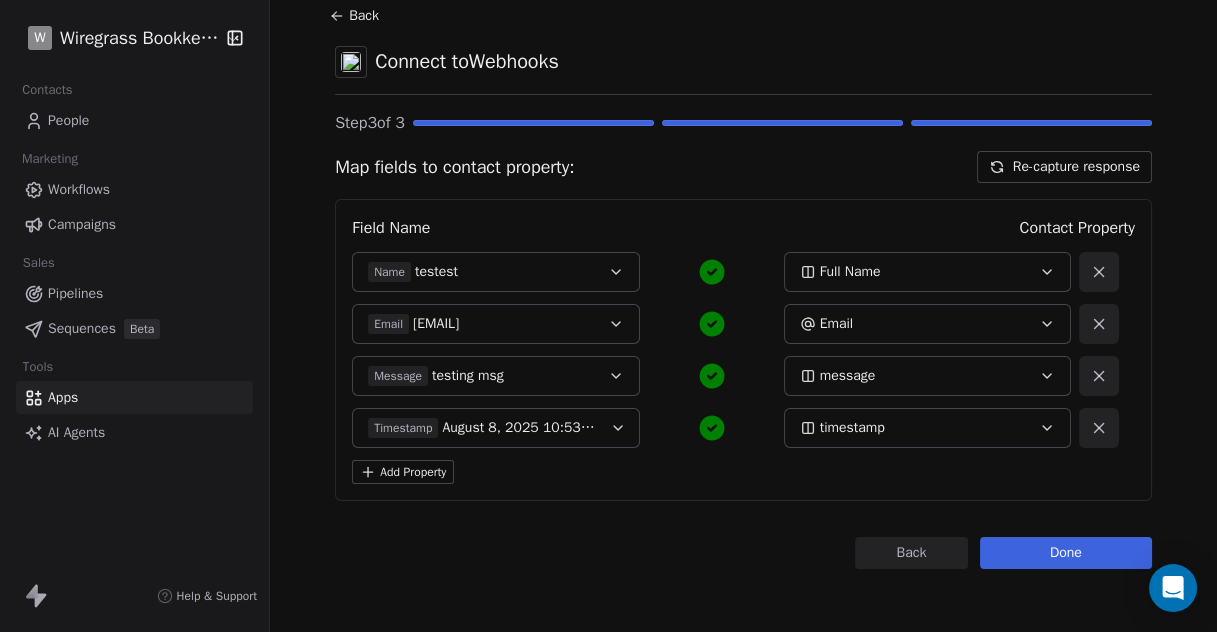 click on "Back" at bounding box center [911, 553] 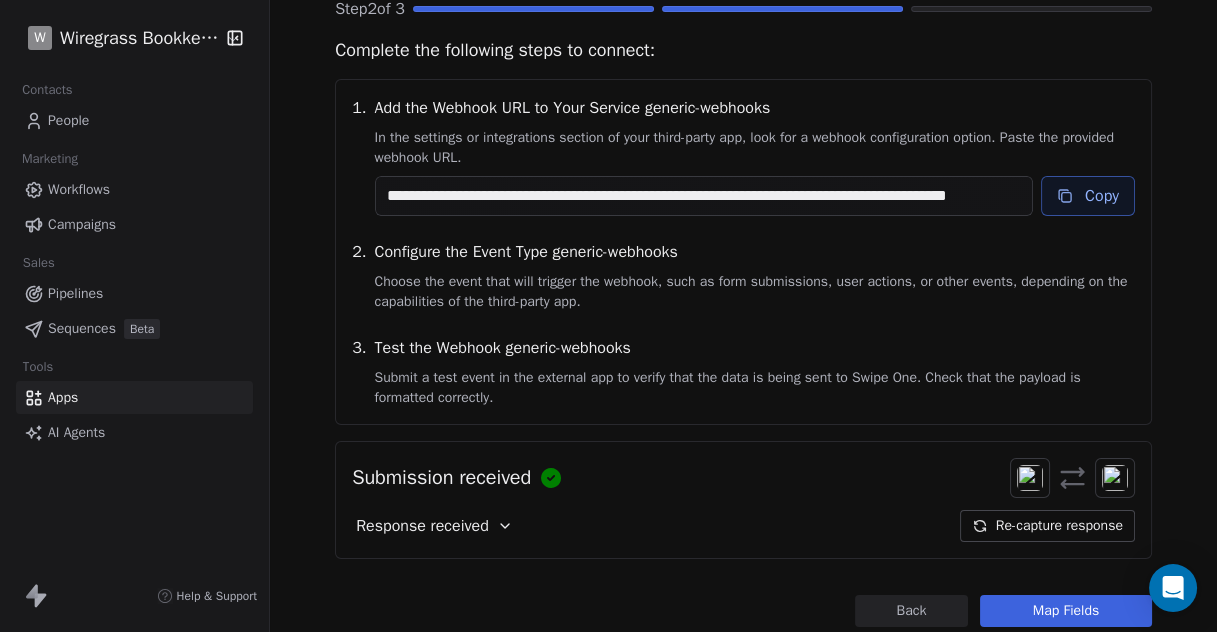 scroll, scrollTop: 234, scrollLeft: 0, axis: vertical 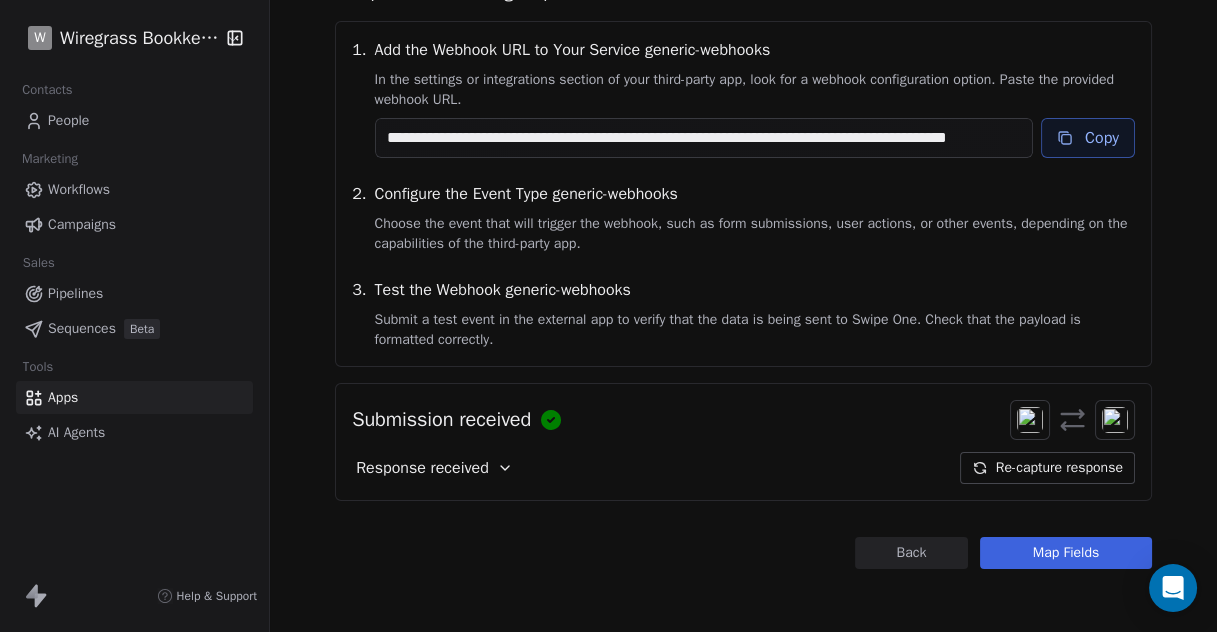 click 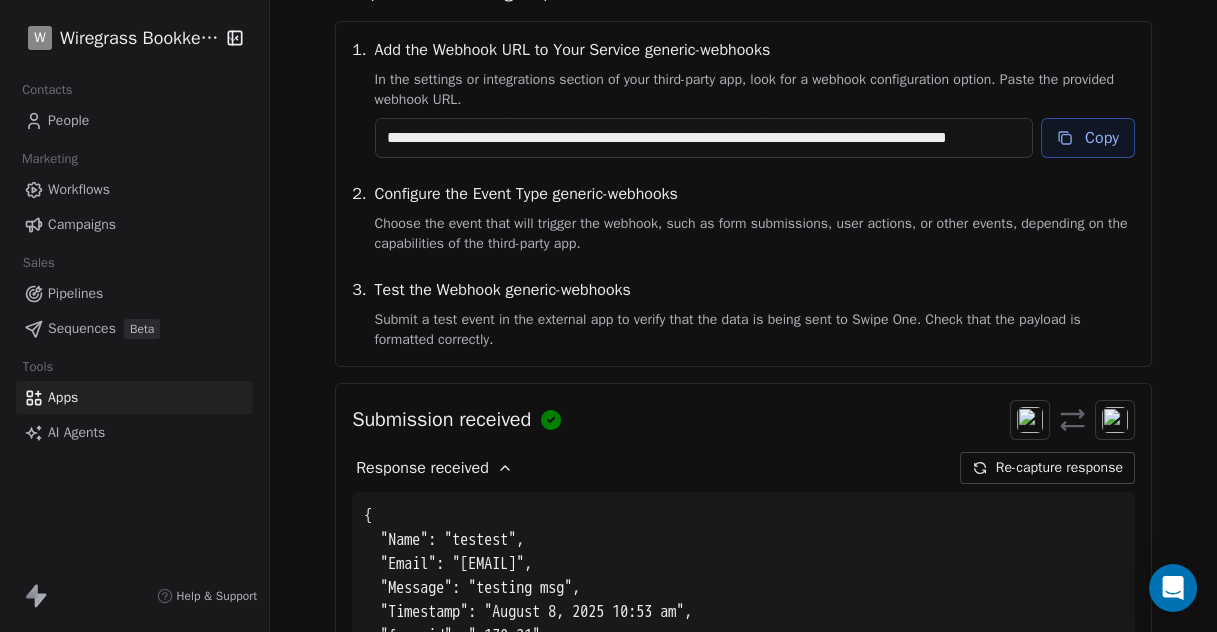 scroll, scrollTop: 458, scrollLeft: 0, axis: vertical 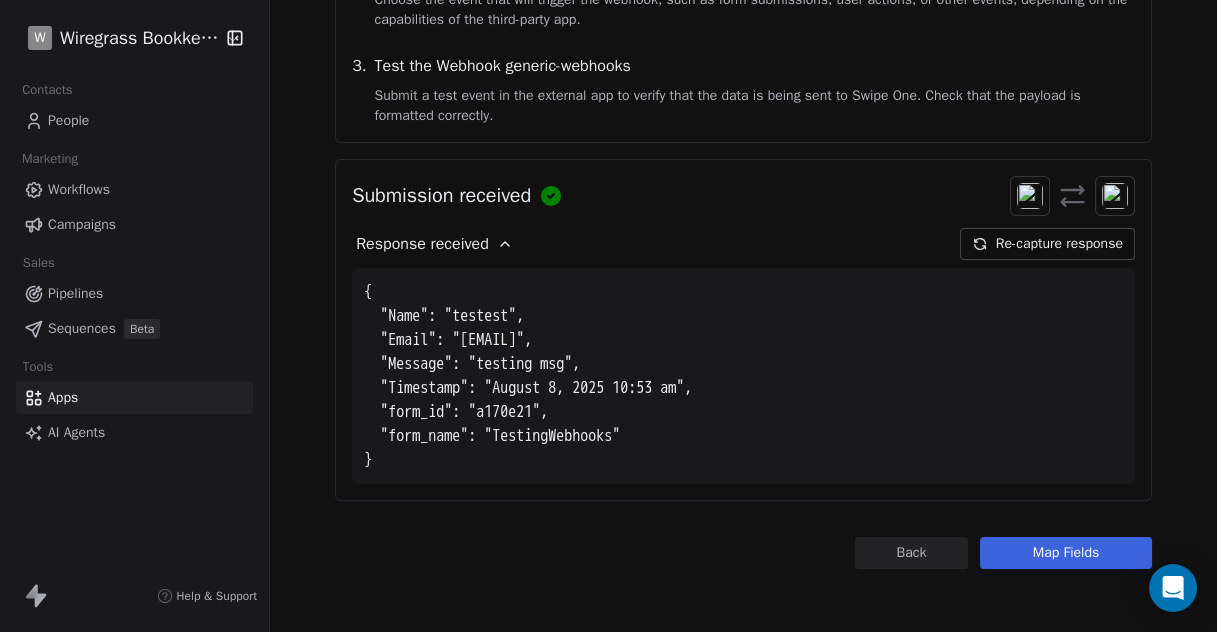 click on "Submission received Response received Re-capture response {
"Name": "testest",
"Email": "[EMAIL]",
"Message": "testing msg",
"Timestamp": "August 8, 2025 10:53 am",
"form_id": "a170e21",
"form_name": "TestingWebhooks"
}" at bounding box center [743, 330] 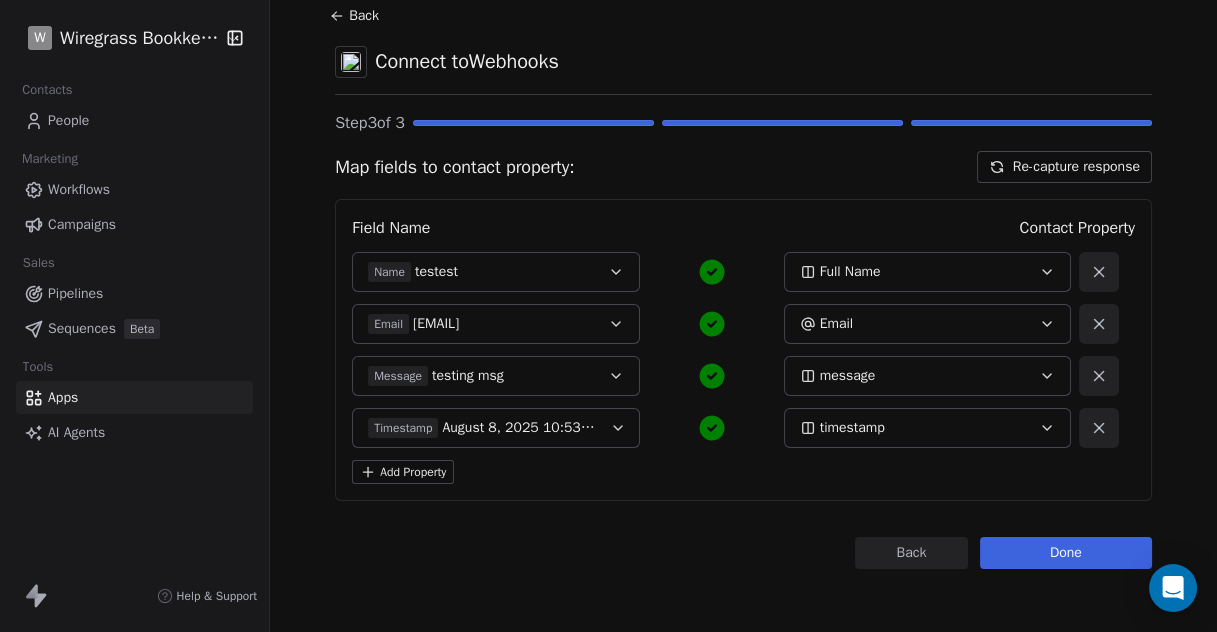 click 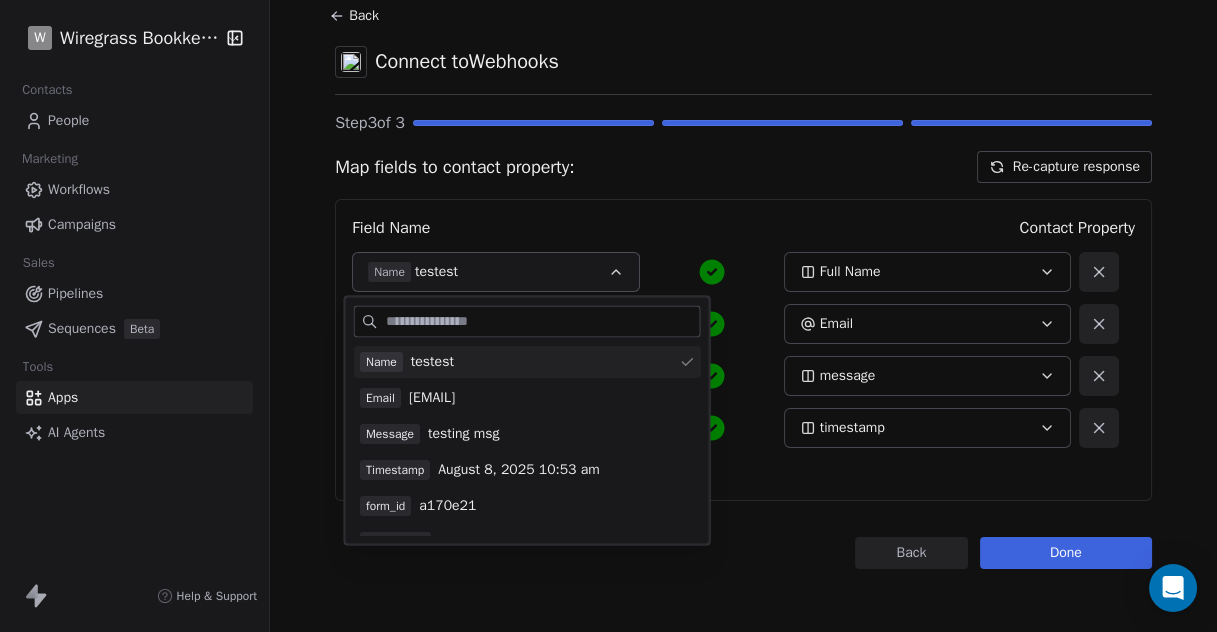 click 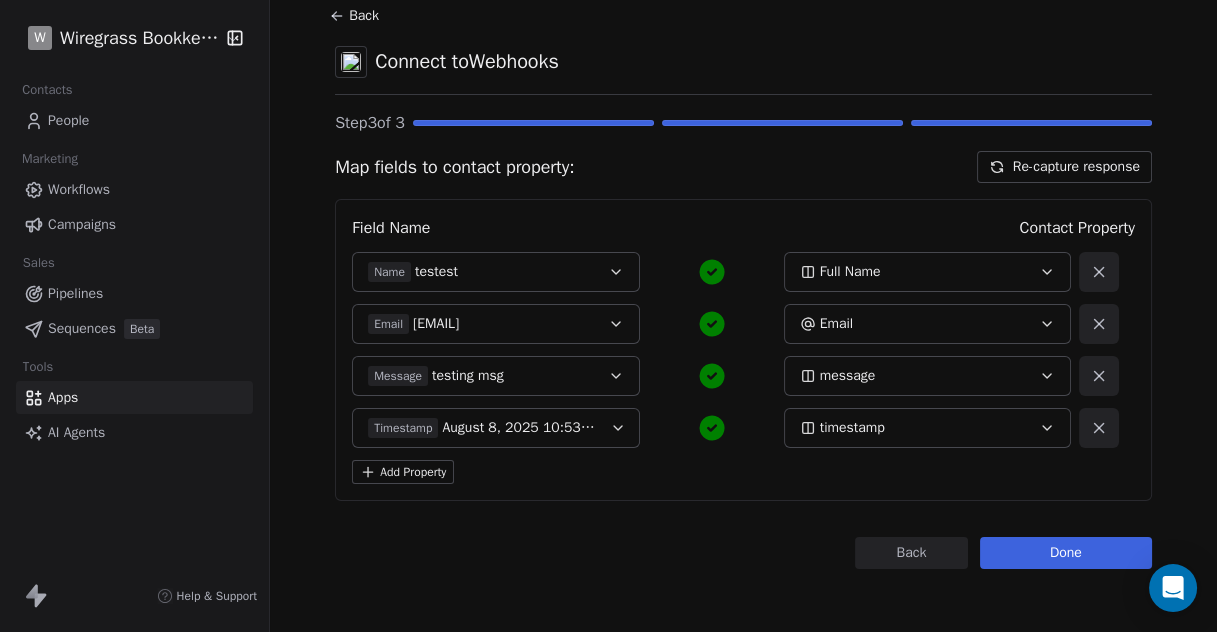 click 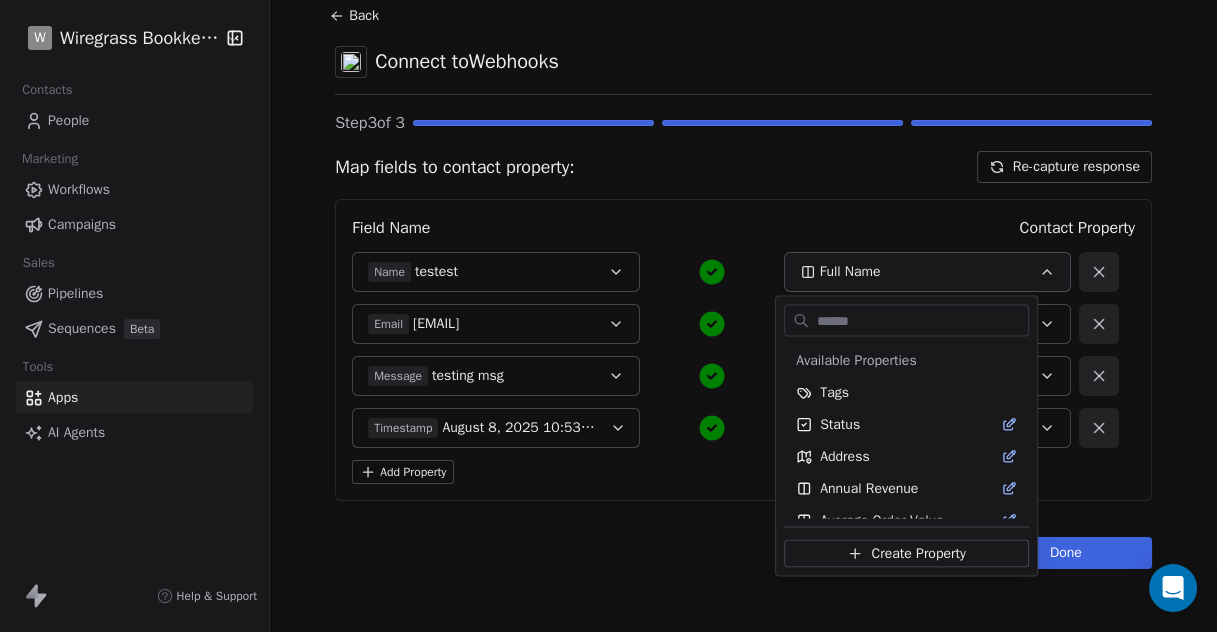 scroll, scrollTop: 370, scrollLeft: 0, axis: vertical 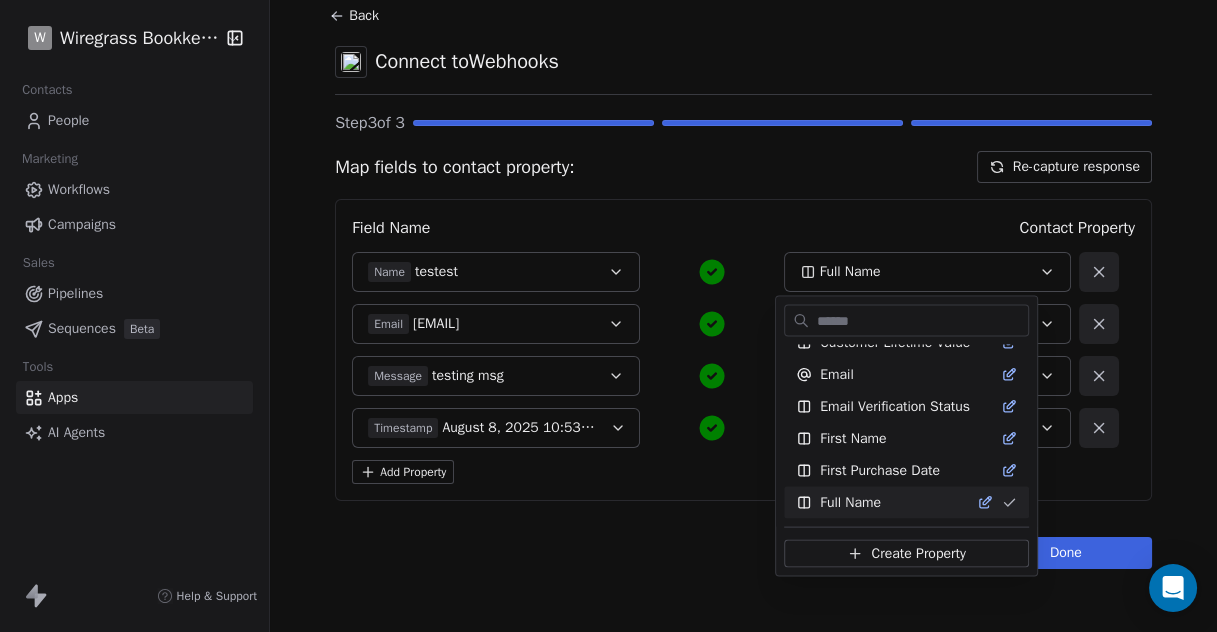 click on "W Wiregrass Bookkeeping Contacts People Marketing Workflows Campaigns Sales Pipelines Sequences Beta Tools Apps AI Agents Help & Support Back Connect to Webhooks Step 3 of 3 Map fields to contact property: Re-capture response Field Name Contact Property Name testest Full Name Email [EMAIL] Email Message testing msg message Timestamp August 8, 2025 10:53 am timestamp Add Property Back Done Available Properties Tags Status Address Annual Revenue Average Order Value Birthday Company Name Contact Source Country Created Date Customer Lifetime Value Email Email Verification Status First Name First Purchase Date Full Name Job Title Last Activity Date Last Name Last Abandoned Date Last Purchase Date LinkedIn Marketing Contact Status Email Marketing Consent message MRR Next Billing Date NPS Score Orders Count Phone Number Subscription Activated Date Subscription Cancelled Date Subscription Created Date Team Size timestamp Total Spent Trial End Date Trial Start Date Twitter" at bounding box center (608, 316) 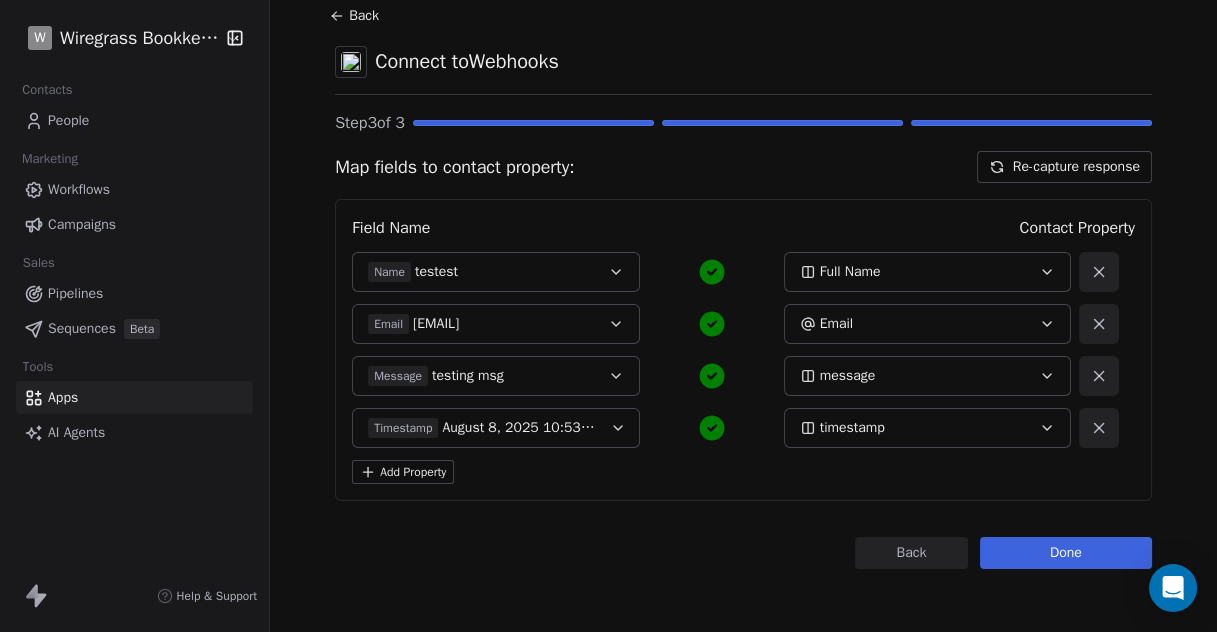 click on "Done" at bounding box center [1066, 553] 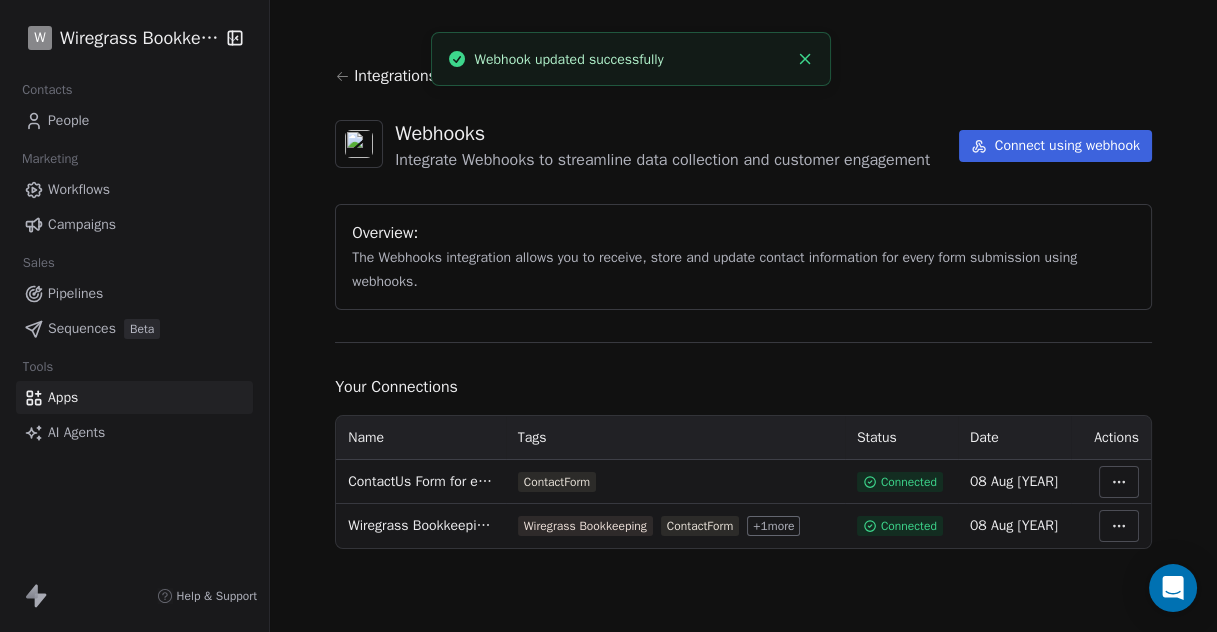 scroll, scrollTop: 4, scrollLeft: 0, axis: vertical 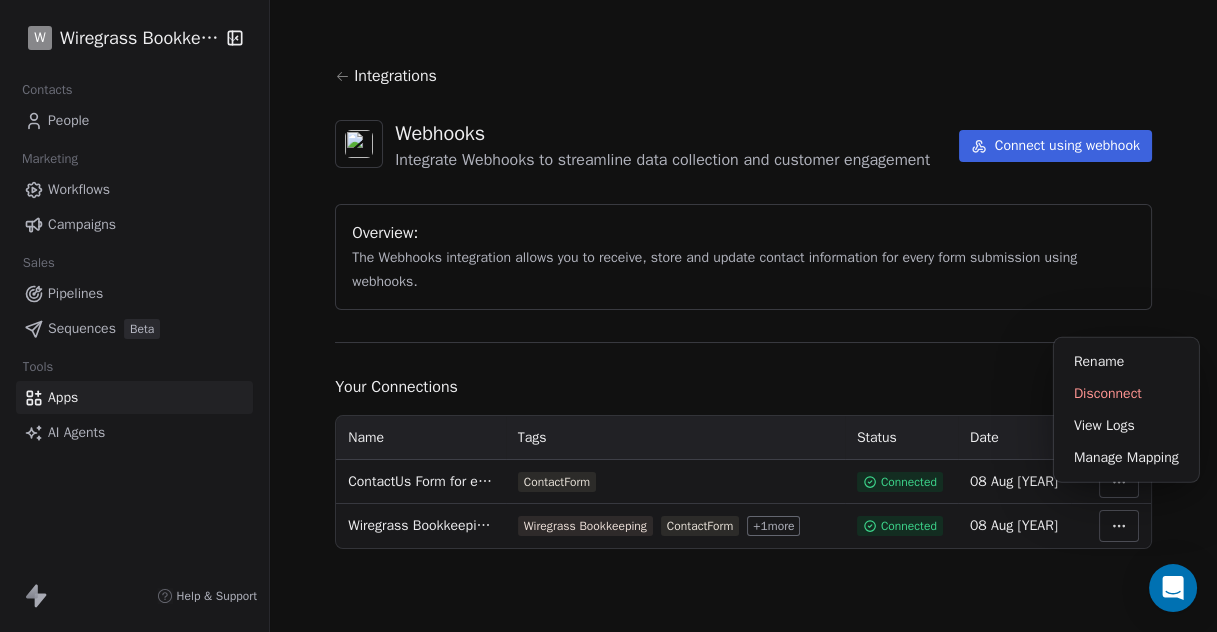 click on "W Wiregrass Bookkeeping Contacts People Marketing Workflows Campaigns Sales Pipelines Sequences Beta Tools Apps AI Agents Help & Support Integrations Webhooks Integrate Webhooks to streamline data collection and customer engagement Connect using webhook Overview: The Webhooks integration allows you to receive, store and update contact information for every form submission using webhooks. Your Connections Name Tags Status Date Actions ContactUs Form for existing ContactForm Connected 08 Aug [YEAR] Wiregrass Bookkeeping ContactUs Lead Wiregrass Bookkeeping ContactForm + 1 more Connected 08 Aug [YEAR] Rename Disconnect View Logs Manage Mapping" at bounding box center (608, 316) 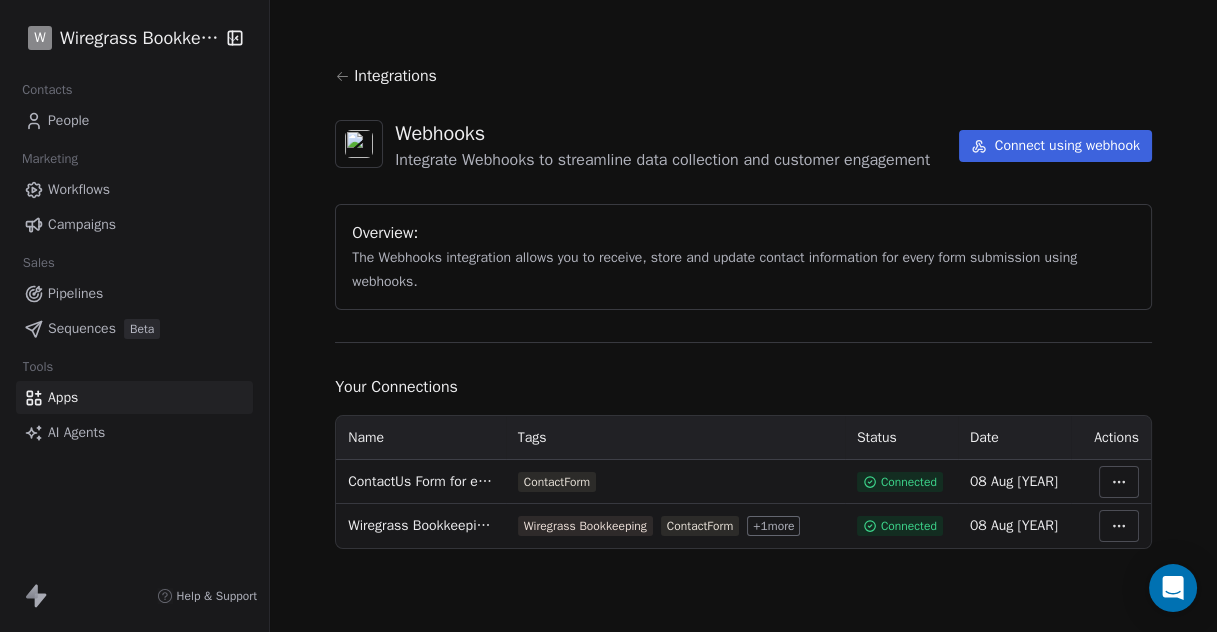 click on "W Wiregrass Bookkeeping Contacts People Marketing Workflows Campaigns Sales Pipelines Sequences Beta Tools Apps AI Agents Help & Support Integrations Webhooks Integrate Webhooks to streamline data collection and customer engagement Connect using webhook Overview: The Webhooks integration allows you to receive, store and update contact information for every form submission using webhooks. Your Connections Name Tags Status Date Actions ContactUs Form for existing ContactForm Connected 08 Aug [YEAR] Wiregrass Bookkeeping ContactUs Lead Wiregrass Bookkeeping ContactForm + 1 more Connected 08 Aug [YEAR]" at bounding box center [608, 316] 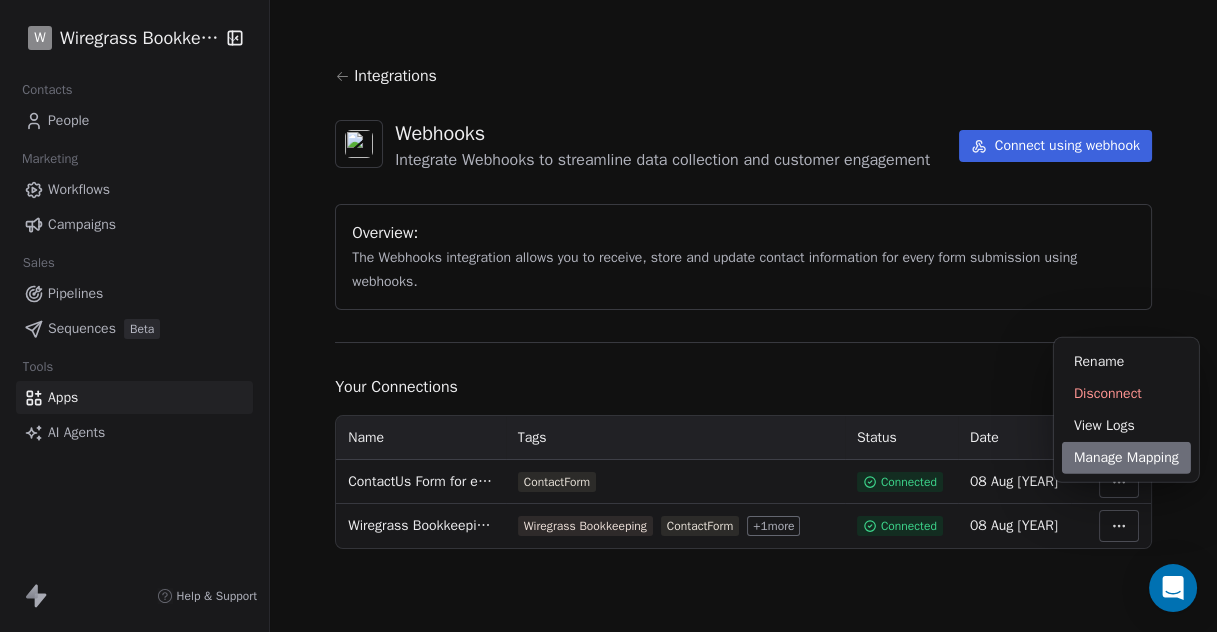 click on "Manage Mapping" at bounding box center [1126, 458] 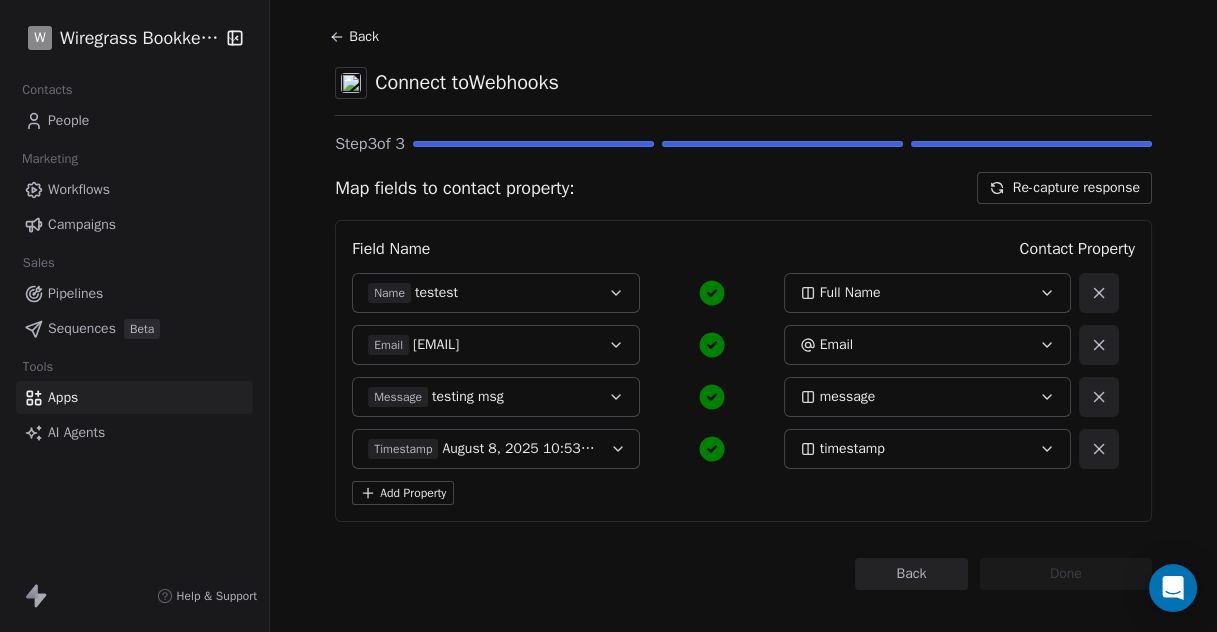 scroll, scrollTop: 62, scrollLeft: 0, axis: vertical 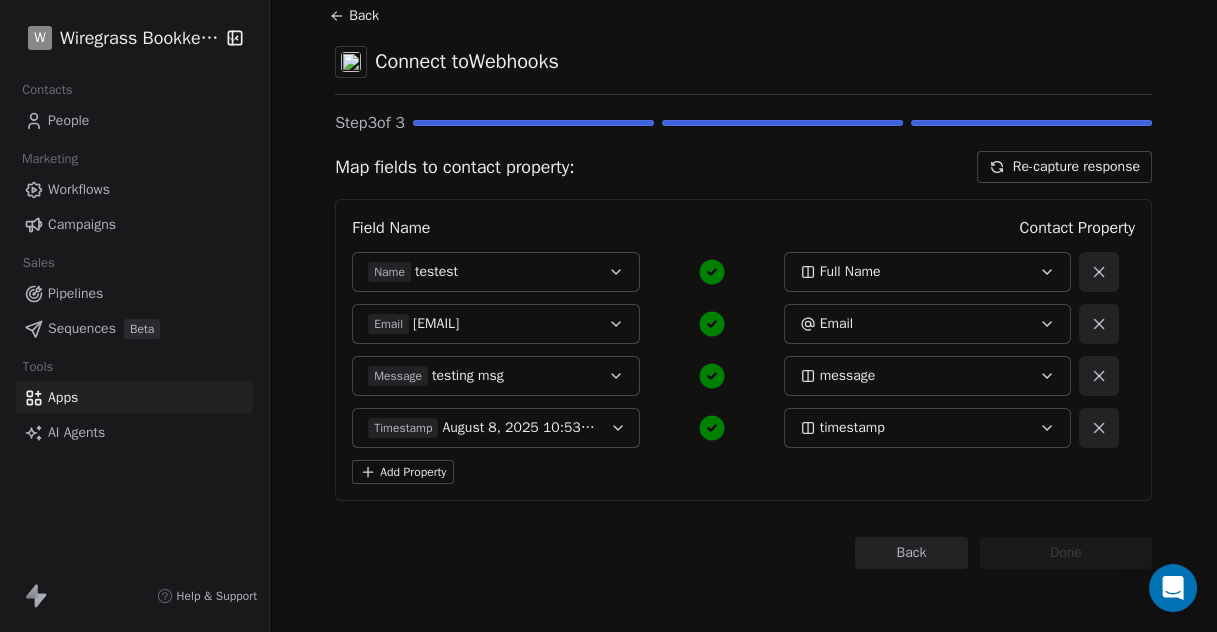 click 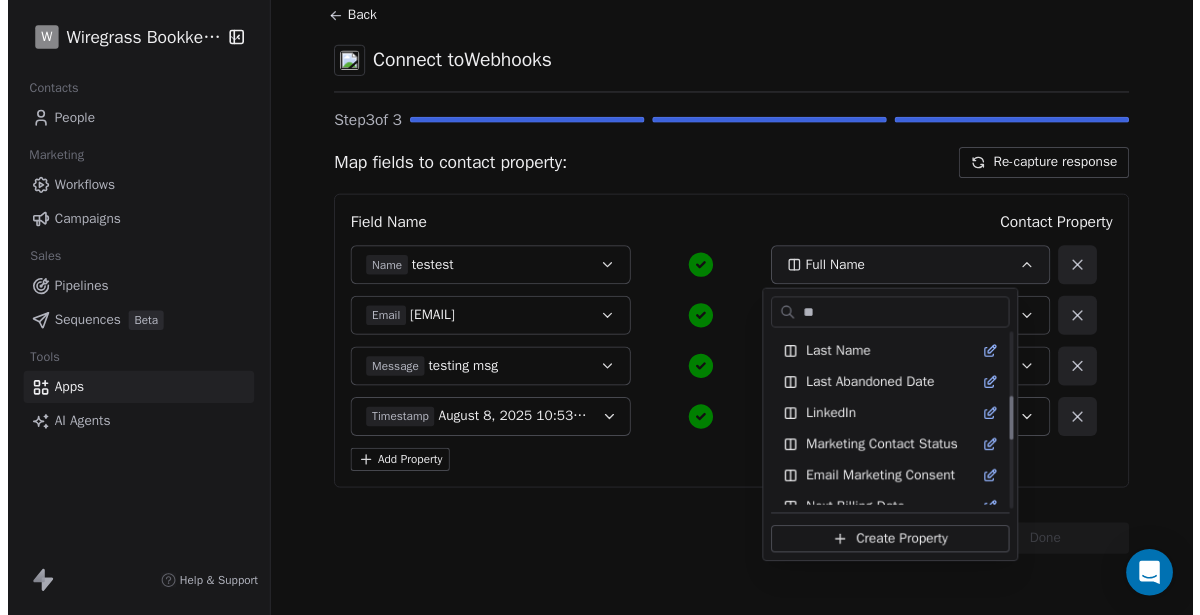 scroll, scrollTop: 0, scrollLeft: 0, axis: both 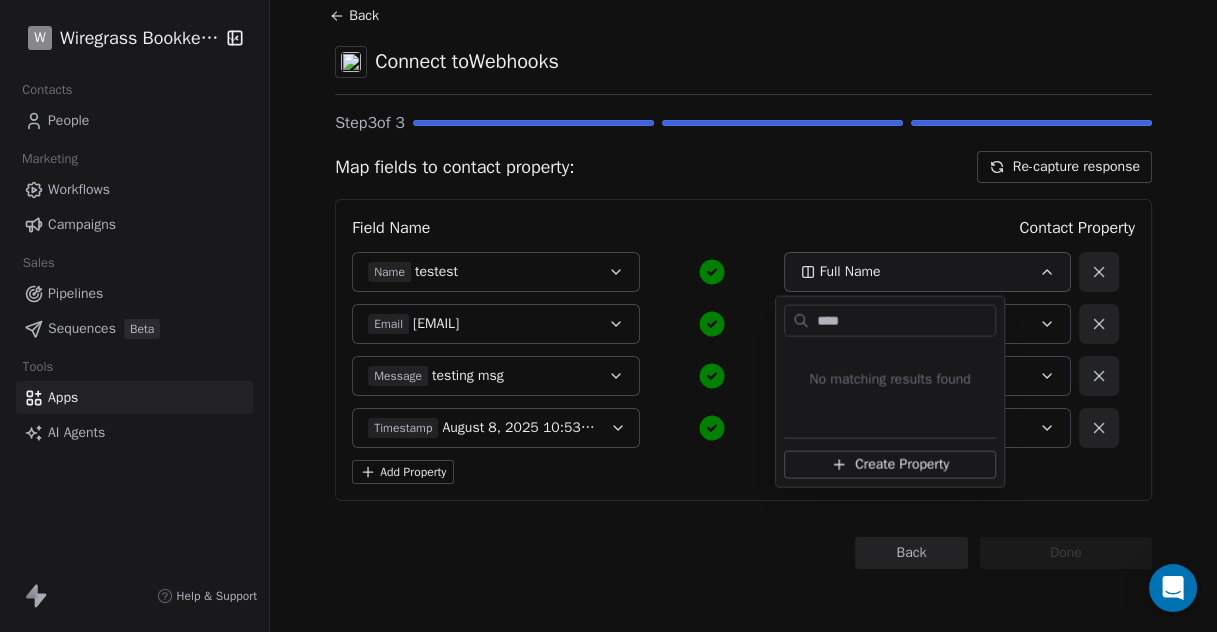 type on "****" 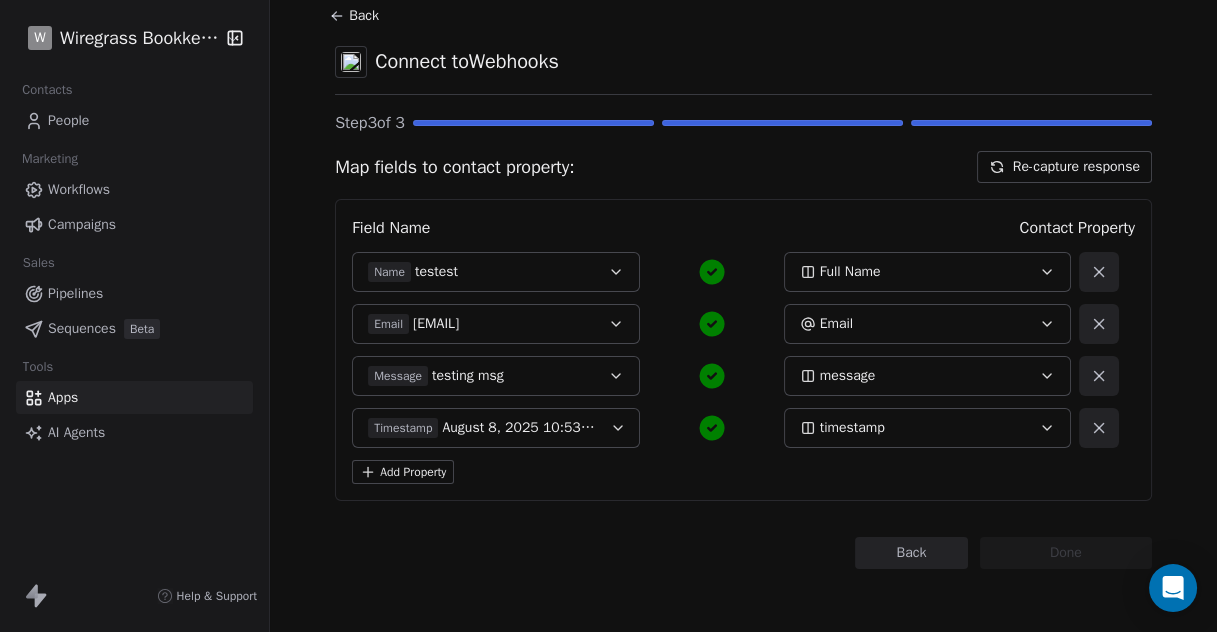 click on "W Wiregrass Bookkeeping Contacts People Marketing Workflows Campaigns Sales Pipelines Sequences Beta Tools Apps AI Agents Help & Support Back Connect to Webhooks Step 3 of 3 Map fields to contact property: Re-capture response Field Name Contact Property Name testest Full Name Email [EMAIL] Email Message testing msg message Timestamp August 8, 2025 10:53 am timestamp Add Property Back Done" at bounding box center [608, 316] 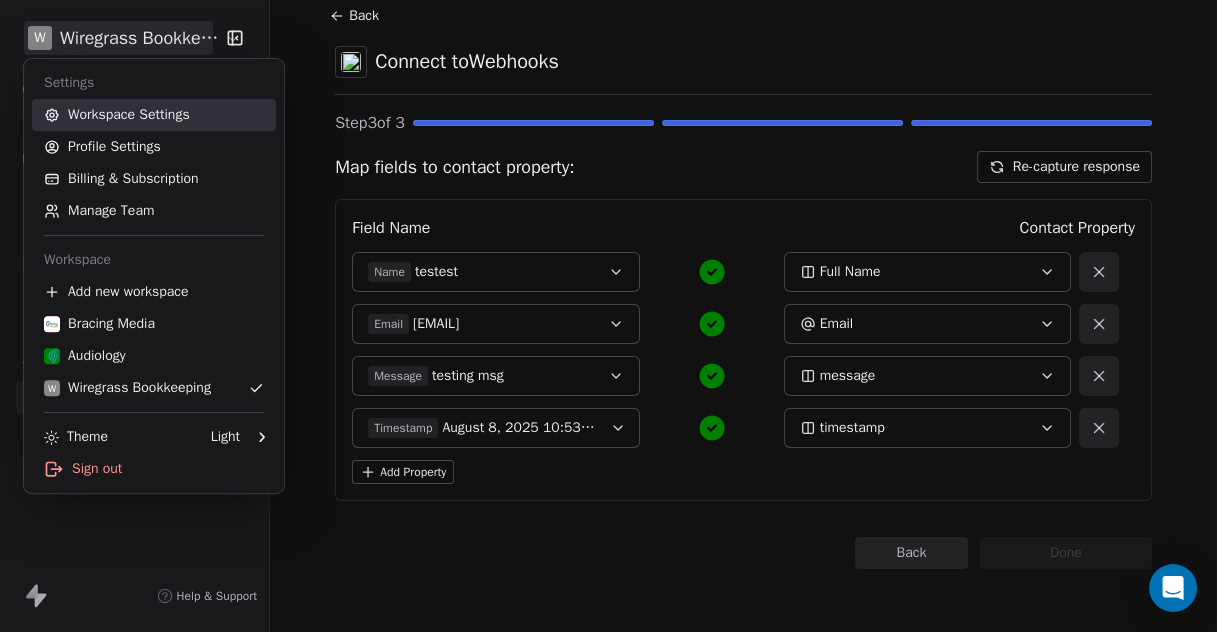 click on "Workspace Settings" at bounding box center [154, 115] 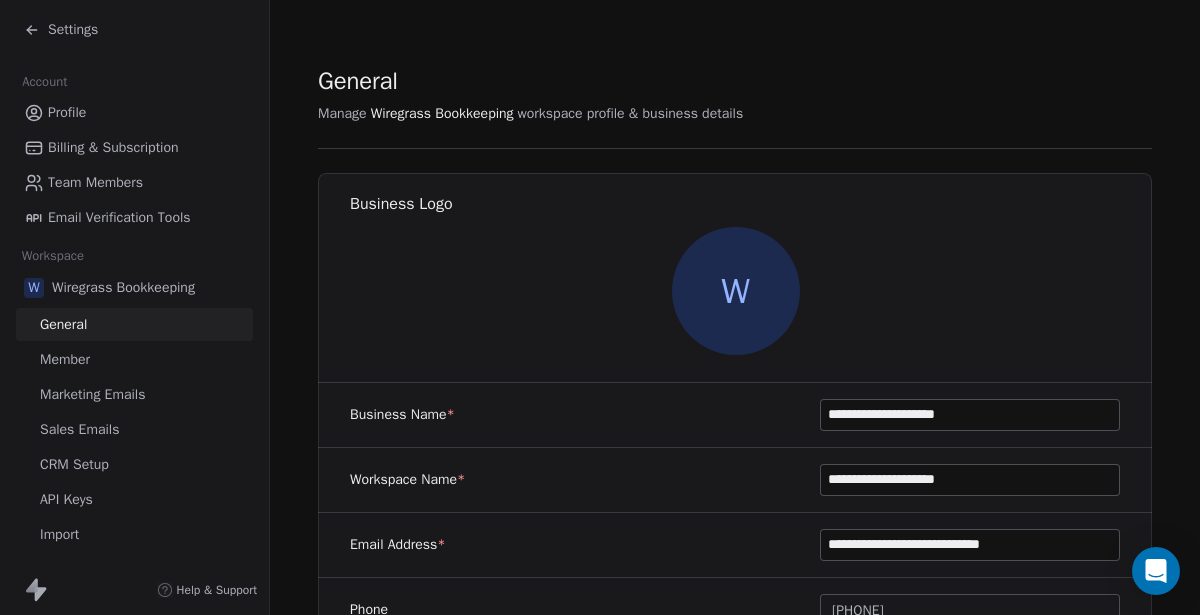 click on "CRM Setup" at bounding box center (74, 464) 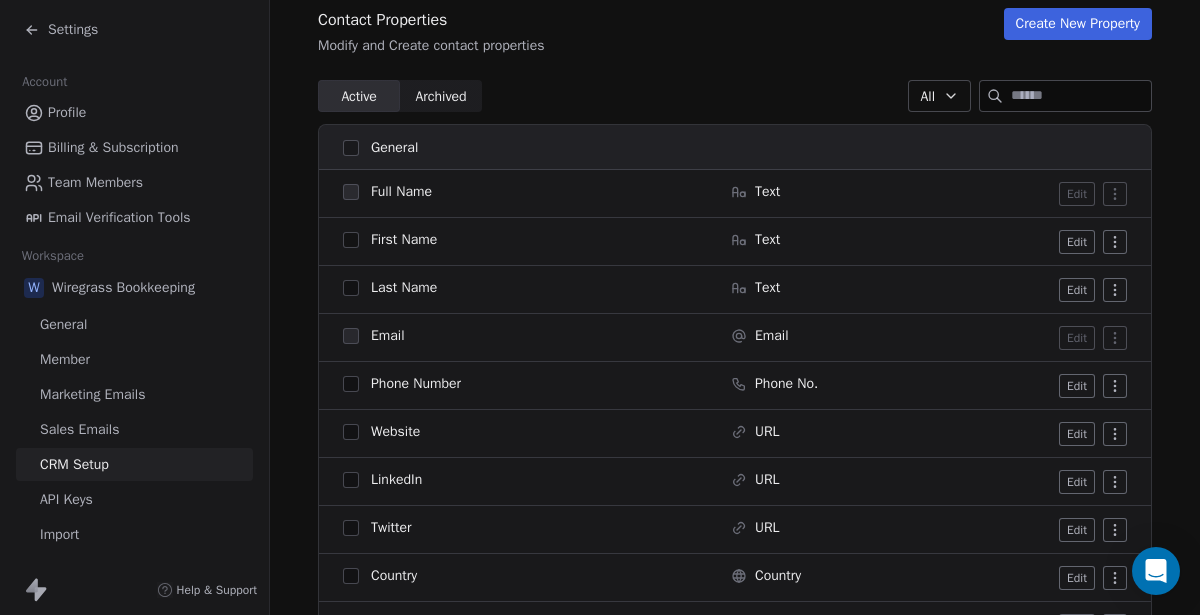 scroll, scrollTop: 111, scrollLeft: 0, axis: vertical 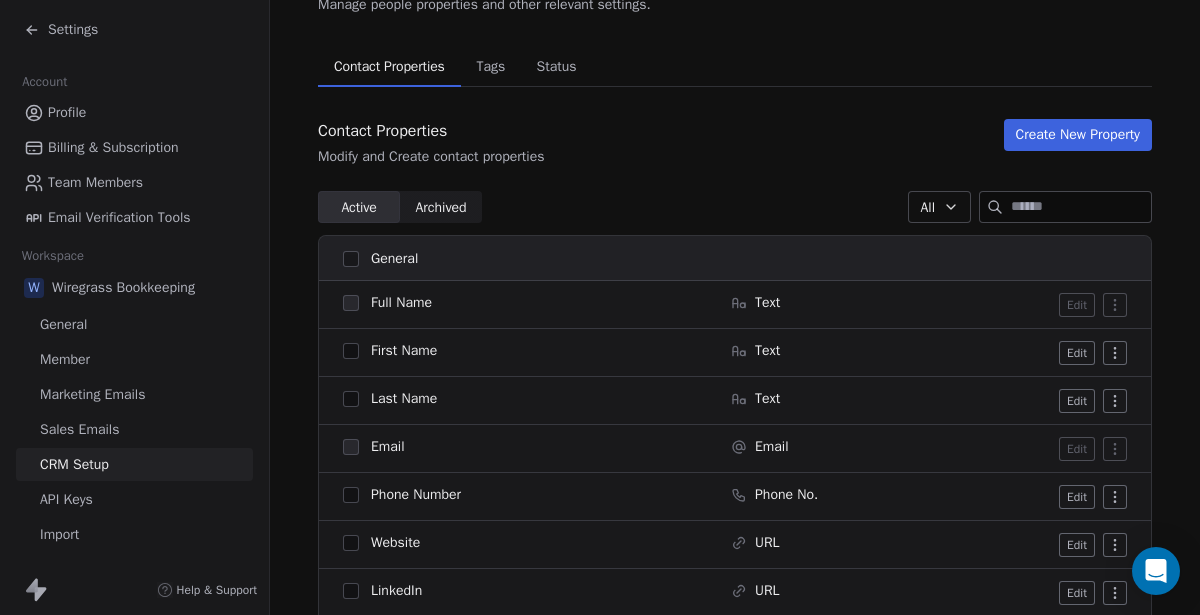 click at bounding box center (1081, 207) 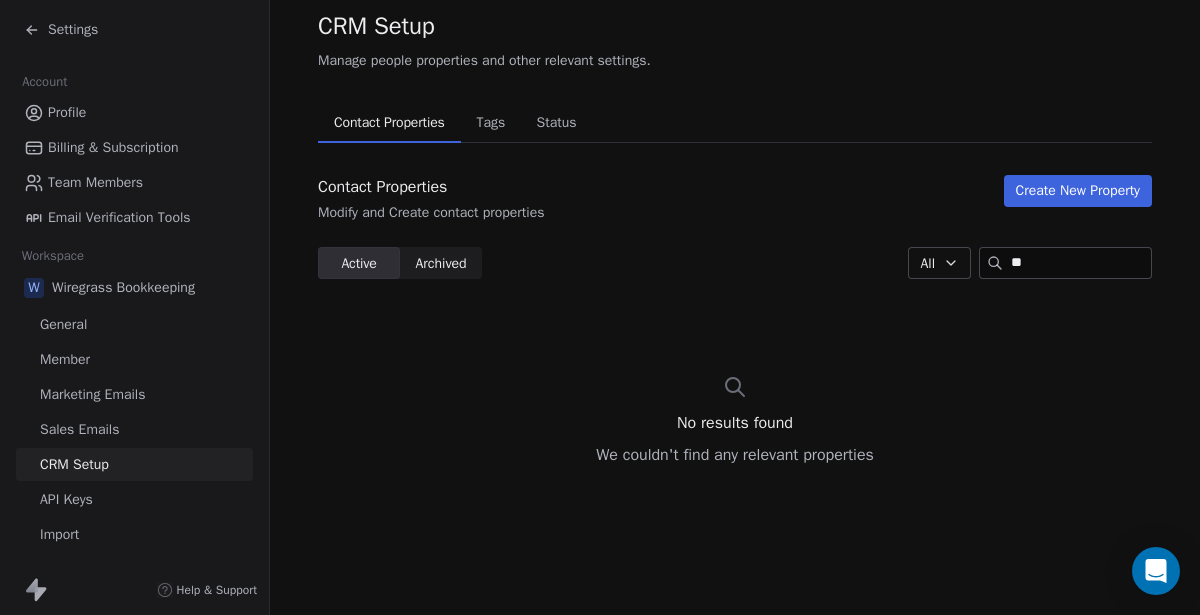 scroll, scrollTop: 37, scrollLeft: 0, axis: vertical 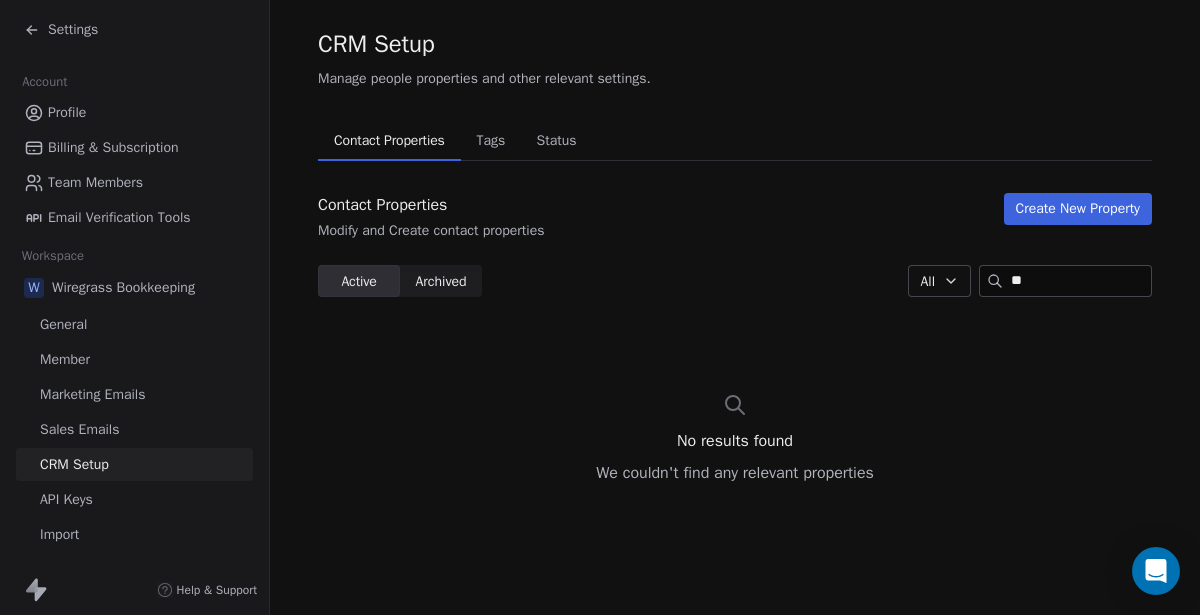 type on "*" 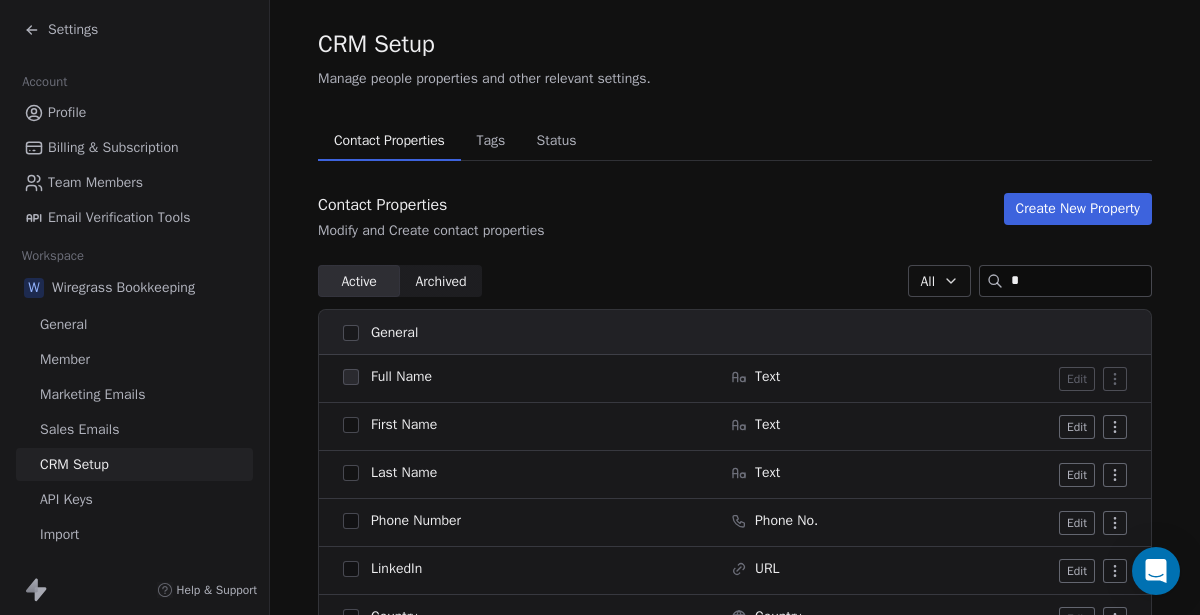 type 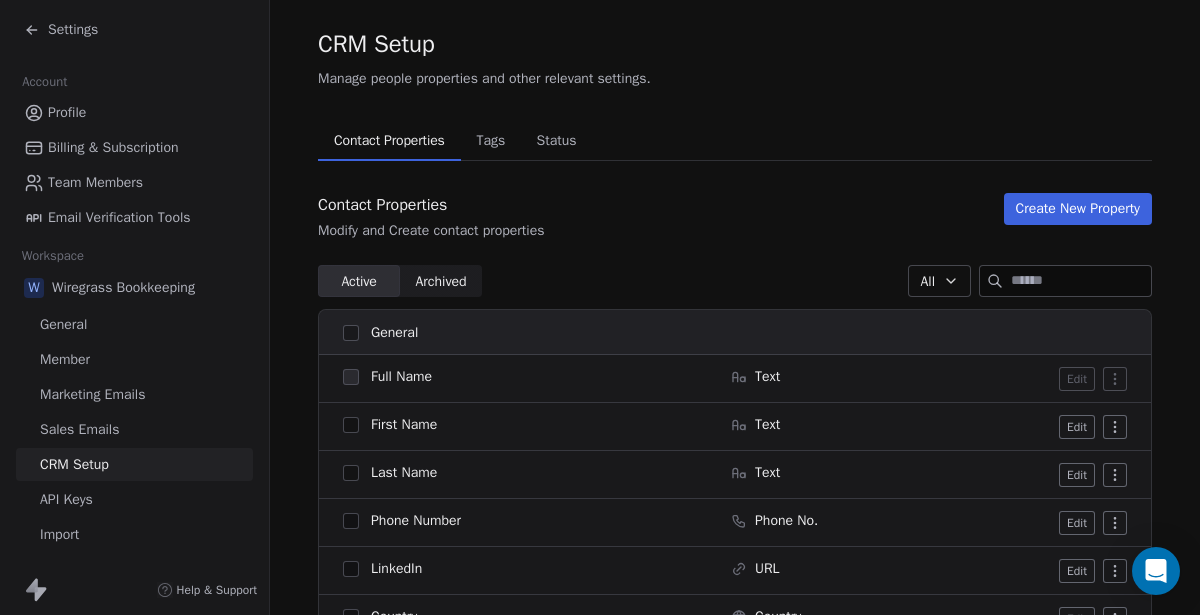 scroll, scrollTop: 111, scrollLeft: 0, axis: vertical 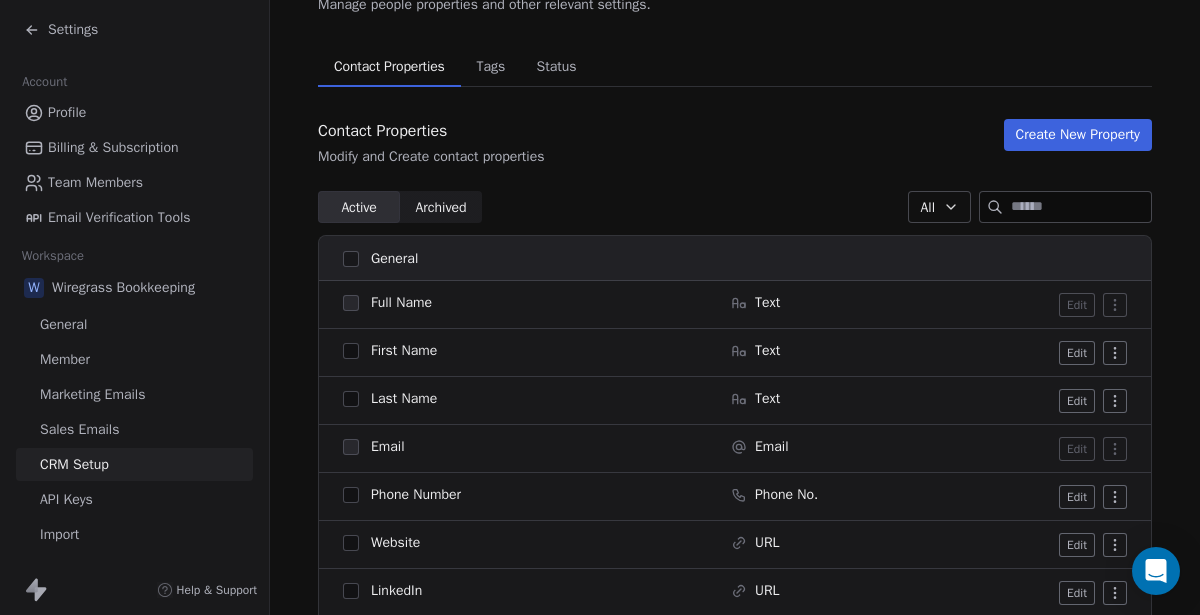 click on "Contact Properties Modify and Create contact properties Create New Property Active Active Archived Archived All General Full Name Text Edit First Name Text Edit Last Name Text Edit Email Email Edit Phone Number [PHONE] Edit Website URL Edit LinkedIn URL Edit Twitter URL Edit Country Country Edit Birthday Date Edit Address Address Edit NPS Score Number Edit Customer Lifetime Value Number Edit System Tags Tags Manage Status Status Manage Subscribed Email Categories Multi-select Manage Contact Source Text Edit Email Marketing Consent Select Edit Email Verification Status Select Edit Created Date Date Edit Last Activity Date Date Edit Marketing Contact Status Select Edit Last Updated Date Date Edit Custom Company Name Text Edit message Text Edit timestamp Text Edit B2B Fields Annual Revenue Number Edit Job Title Text Edit Team Size Number Edit Subscription / SaaS MRR Number Edit Next Billing Date Date Edit Subscription Activated Date Date Edit Date" at bounding box center (735, 1206) 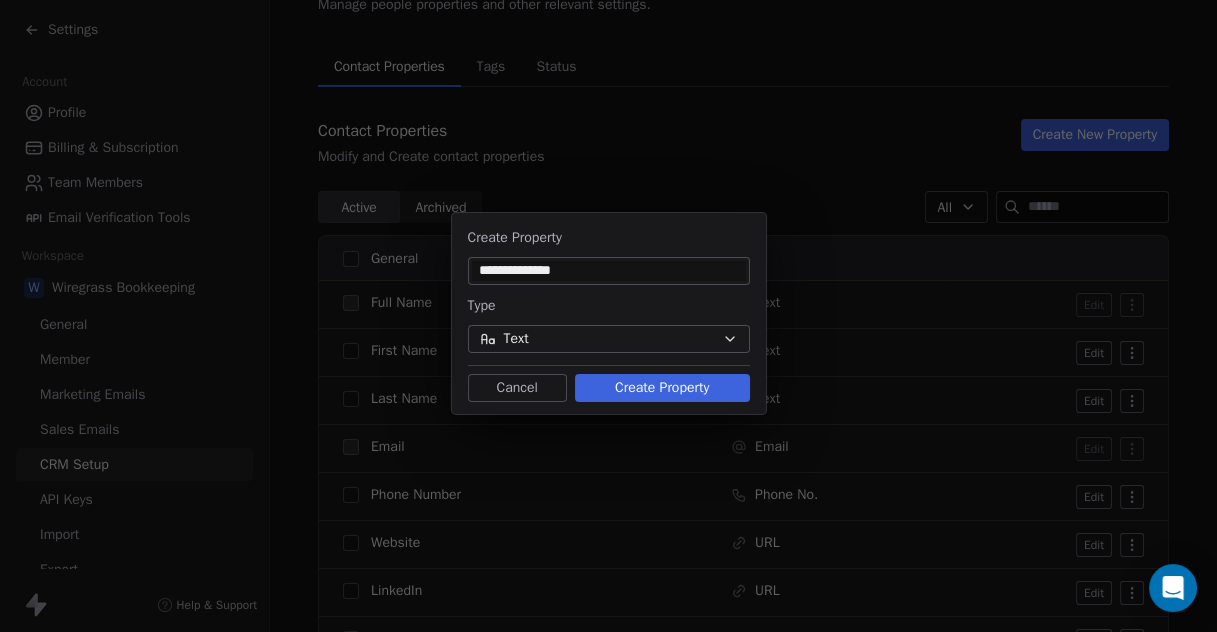 type on "**********" 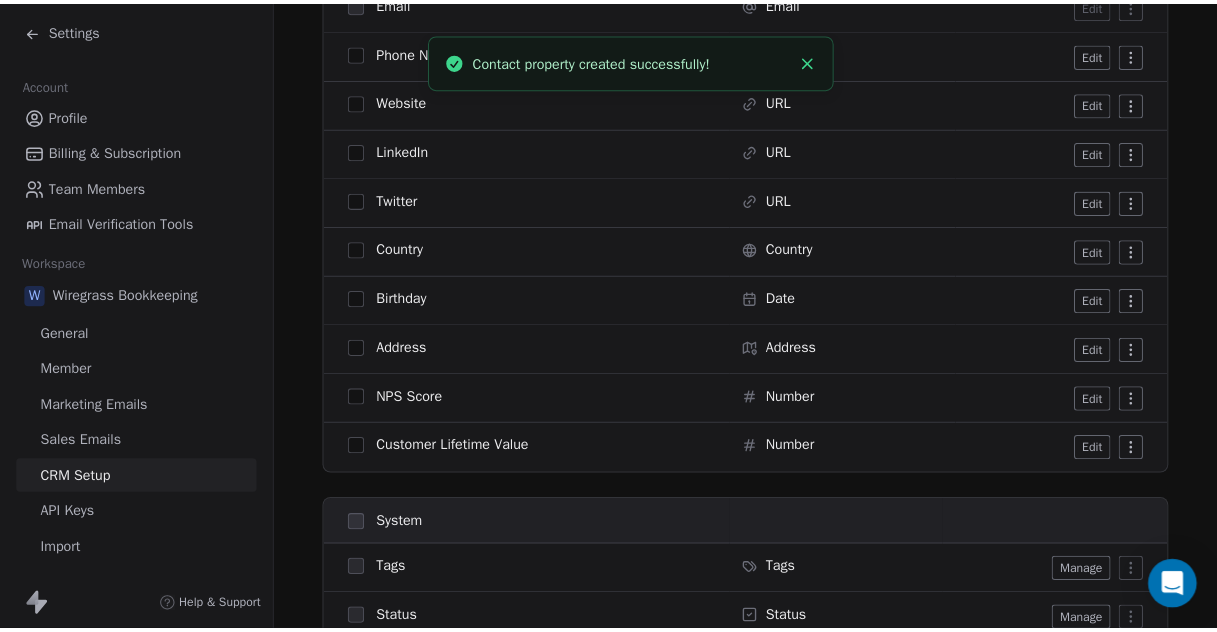 scroll, scrollTop: 0, scrollLeft: 0, axis: both 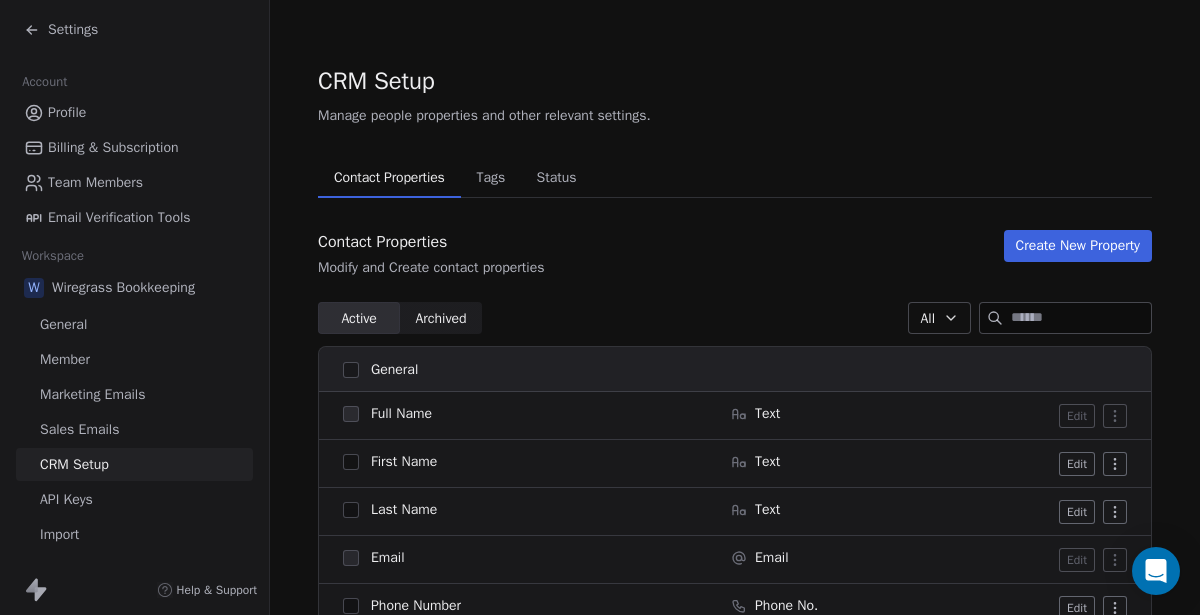 click on "Create New Property" at bounding box center (1078, 246) 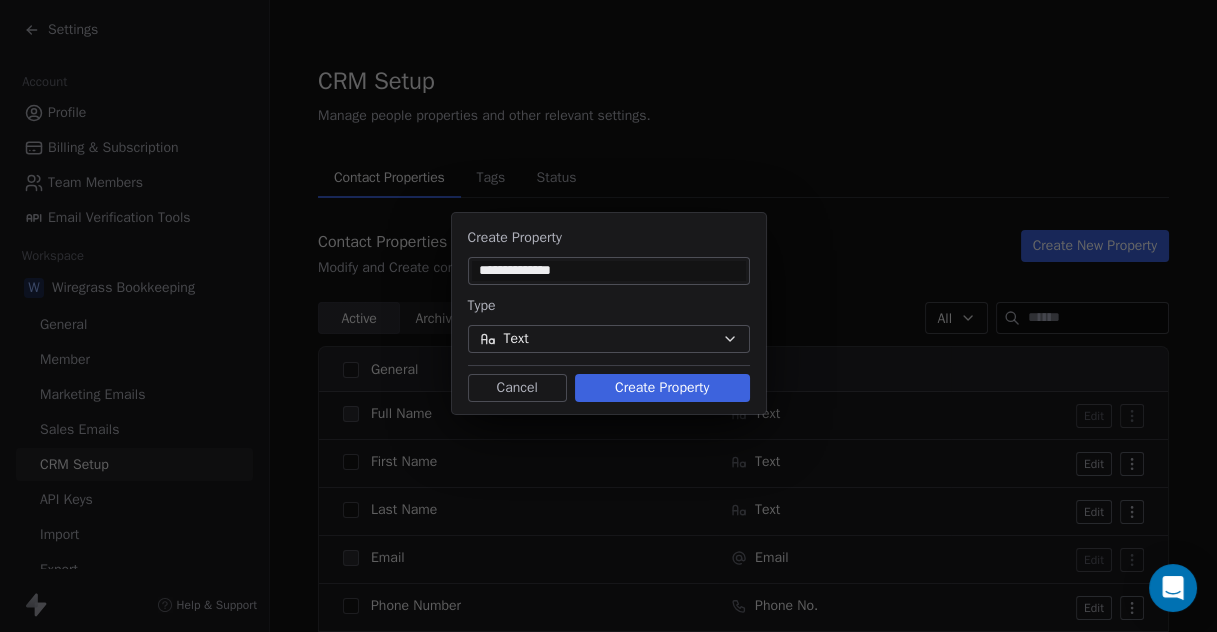 type on "**********" 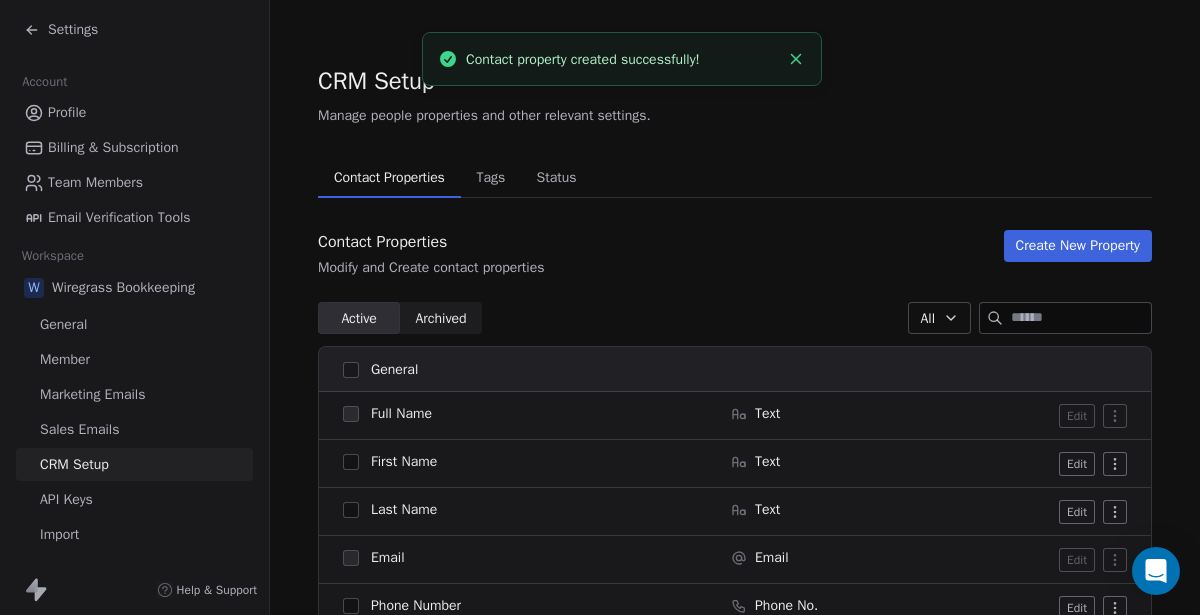click on "CRM Setup Manage people properties and other relevant settings. Contact Properties Contact Properties Tags Tags Status Status Contact Properties Modify and Create contact properties Create New Property Active Active Archived Archived All General Full Name Text Edit First Name Text Edit Last Name Text Edit Email Email Edit Phone Number [PHONE] Edit Website URL Edit LinkedIn URL Edit Twitter URL Edit Country Country Edit Birthday Date Edit Address Address Edit NPS Score Number Edit Customer Lifetime Value Number Edit System Tags Tags Manage Status Status Manage Subscribed Email Categories Multi-select Manage Contact Source Text Edit Email Marketing Consent Select Edit Email Verification Status Select Edit Created Date Date Edit Last Activity Date Date Edit Marketing Contact Status Select Edit Last Updated Date Date Edit Custom Company Name Text Edit Full Name TEMP Text Edit Internal Notes Text Edit message Text Edit timestamp Text Edit B2B Fields Number" at bounding box center [735, 1294] 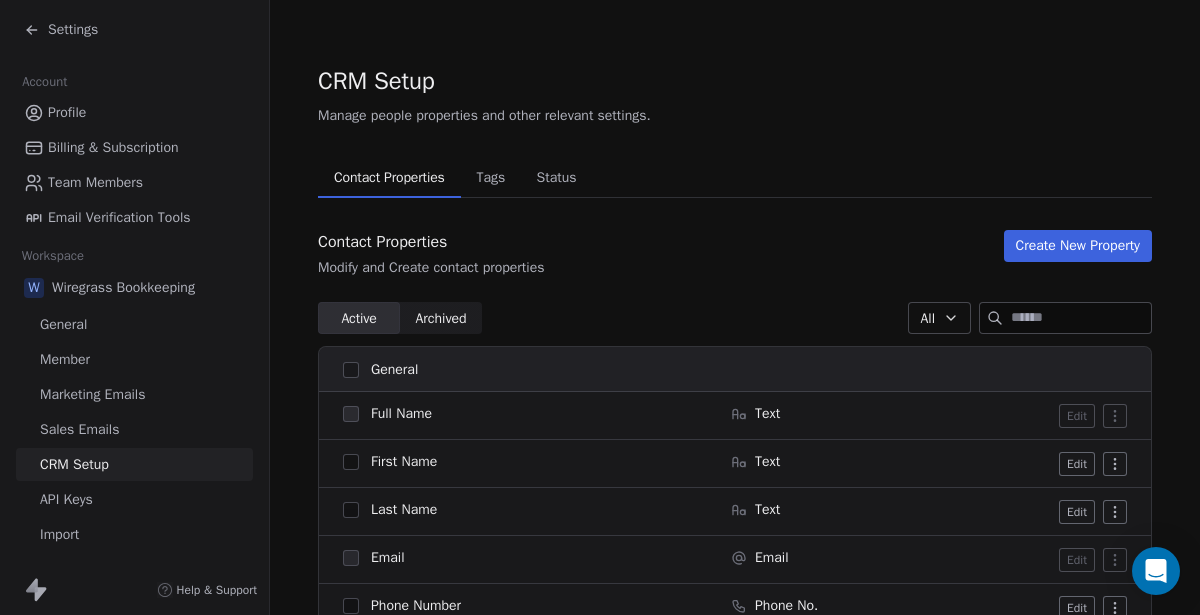 click on "Settings" at bounding box center (73, 30) 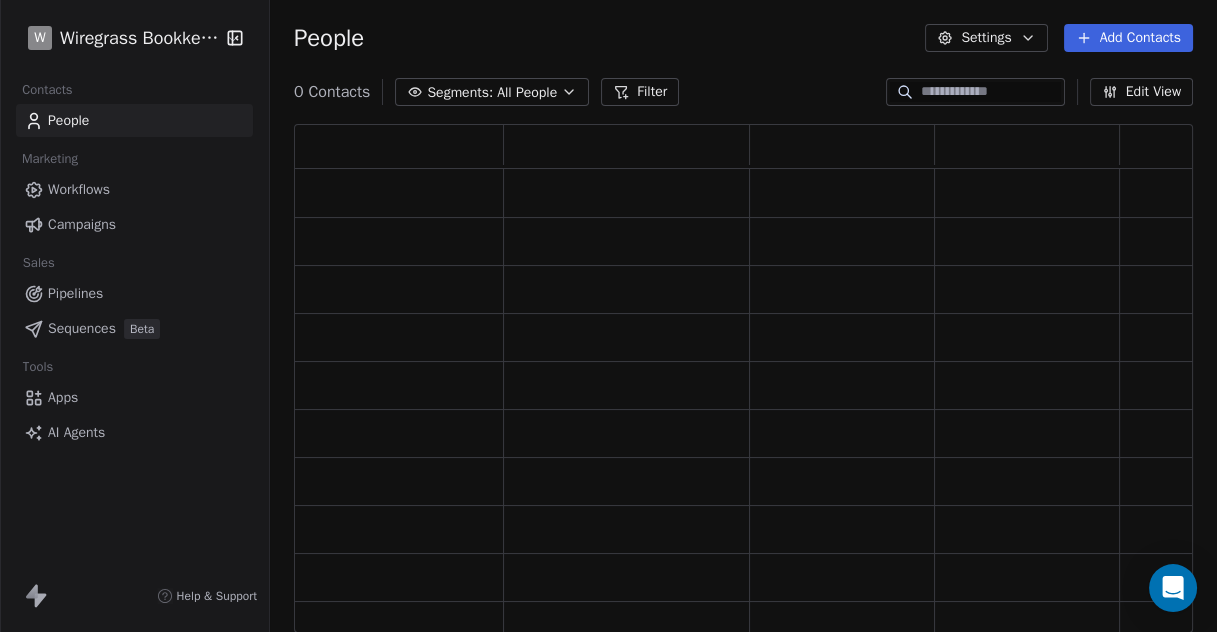 scroll, scrollTop: 18, scrollLeft: 17, axis: both 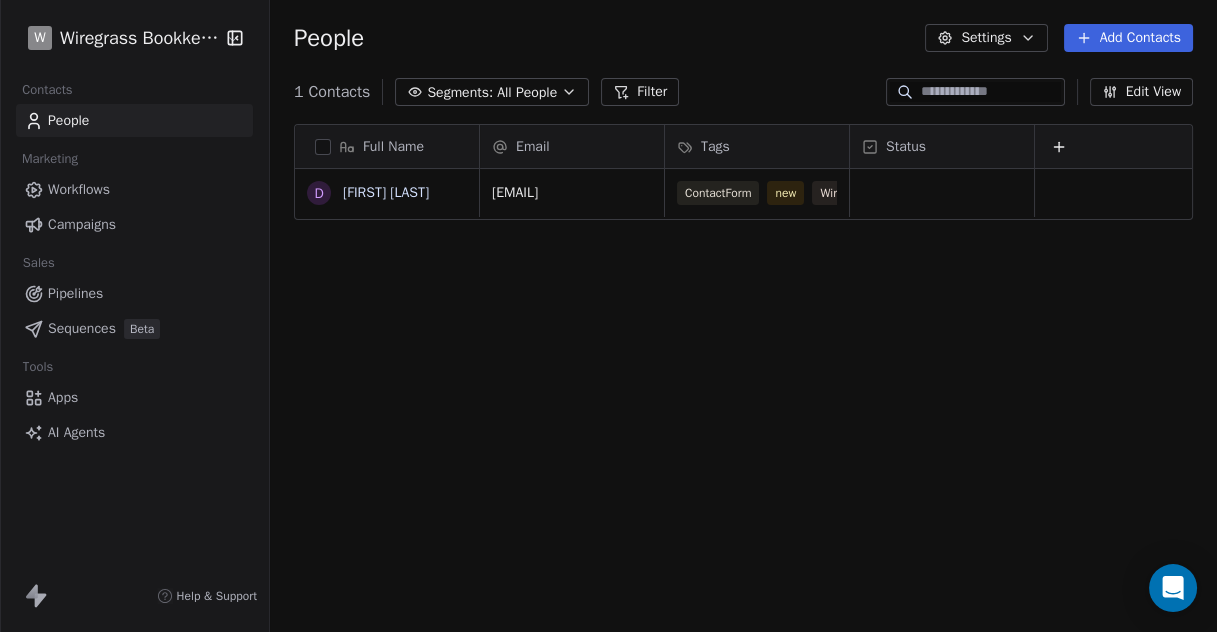 click on "Pipelines" at bounding box center (75, 293) 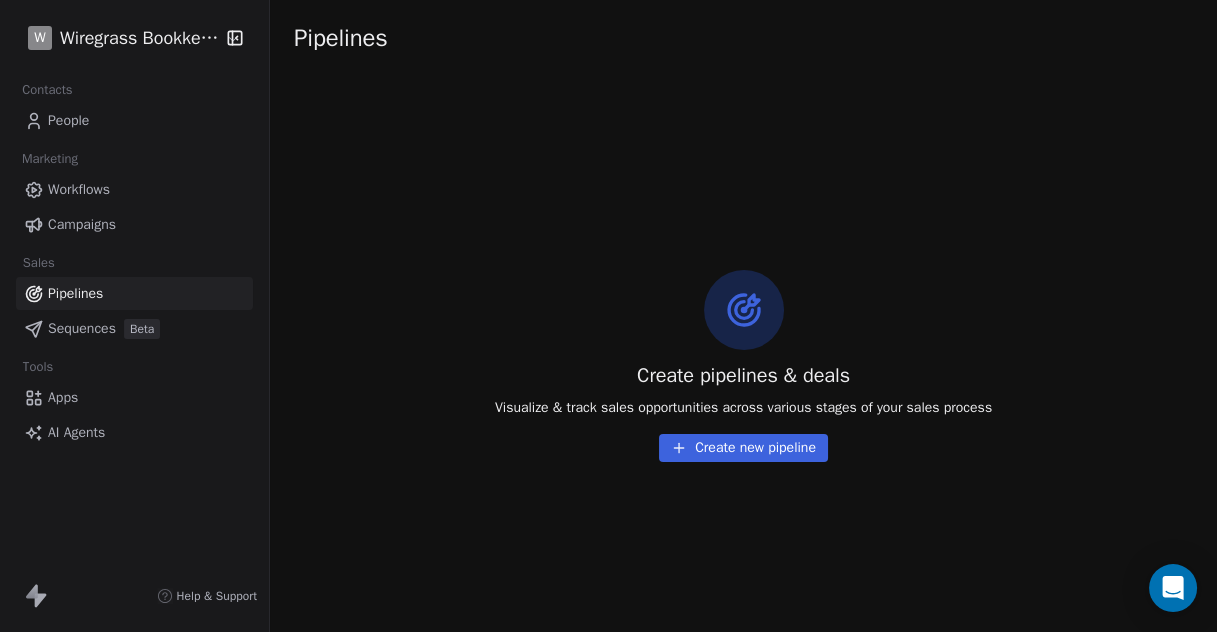 click on "Workflows" at bounding box center (79, 189) 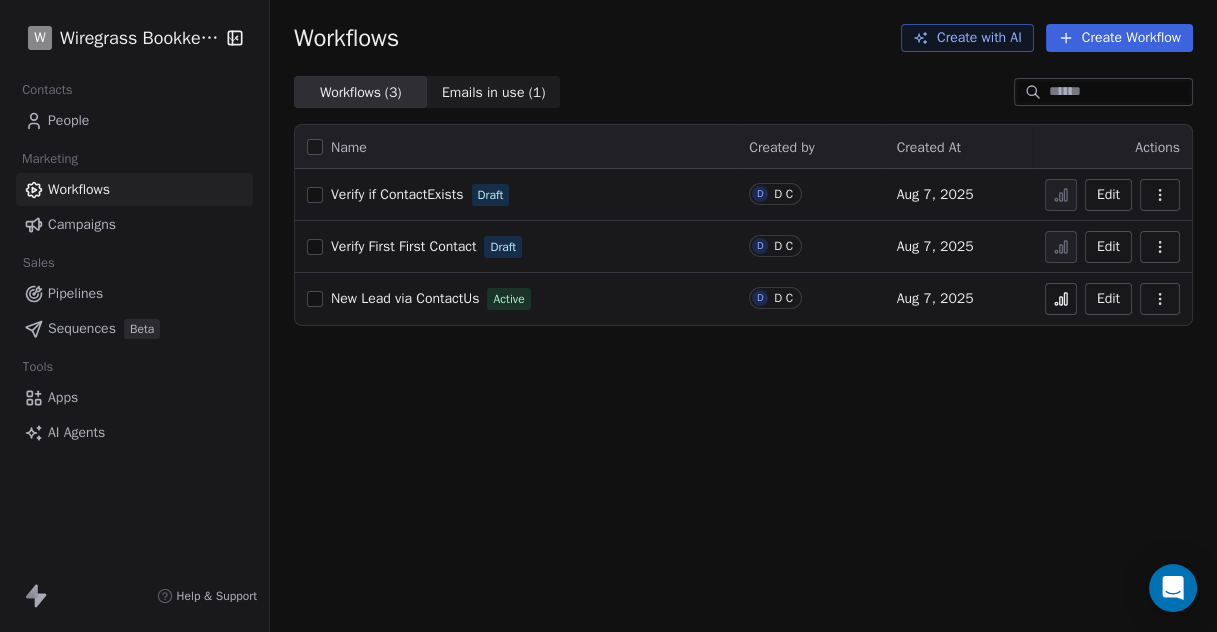 click on "Name Created by Created At Actions Verify if ContactExists Draft D D C Aug 7, 2025 Edit Verify First First Contact Draft D D C Aug 7, 2025 Edit New Lead via ContactUs Active D D C Aug 7, 2025 Edit" at bounding box center (743, 225) 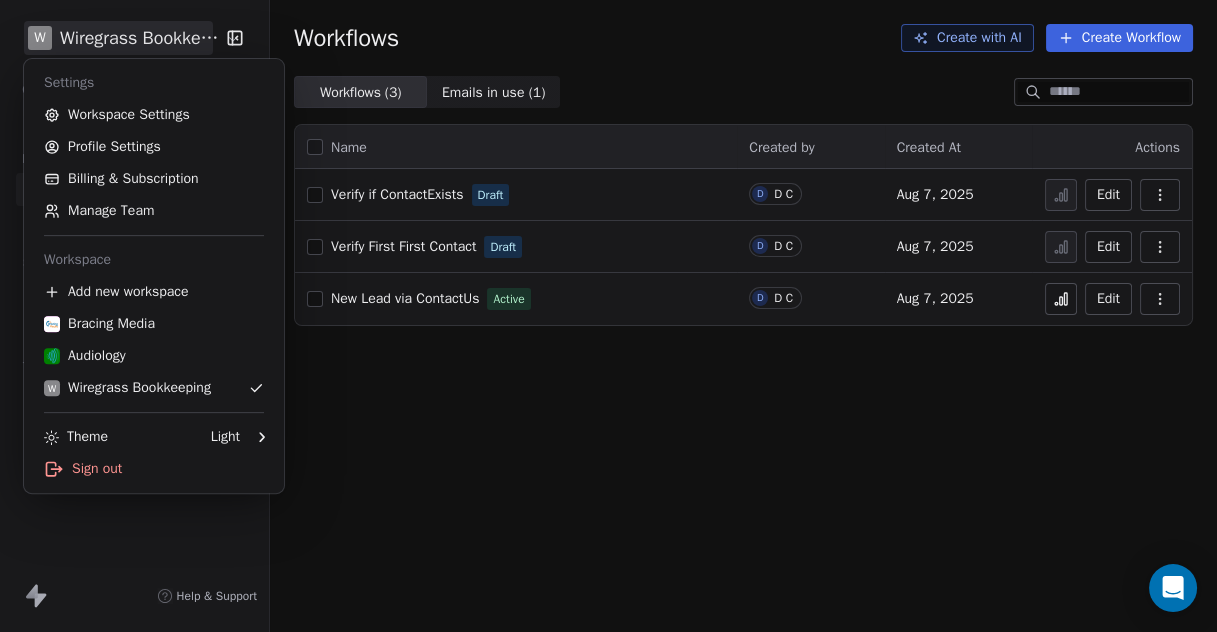 click on "W Wiregrass Bookkeeping Contacts People Marketing Workflows Campaigns Sales Pipelines Sequences Beta Tools Apps AI Agents Help & Support Workflows Create with AI Create Workflow Workflows ( 3 ) Workflows ( 3 ) Emails in use ( 1 ) Emails in use ( 1 ) Name Created by Created At Actions Verify if ContactExists Draft D D C Aug 7, 2025 Edit Verify First First Contact Draft D D C Aug 7, 2025 Edit New Lead via ContactUs Active D D C Aug 7, 2025 Edit Settings Workspace Settings Profile Settings Billing & Subscription Manage Team Workspace Add new workspace Bracing Media Audiology W Wiregrass Bookkeeping Theme Light Sign out" at bounding box center (608, 316) 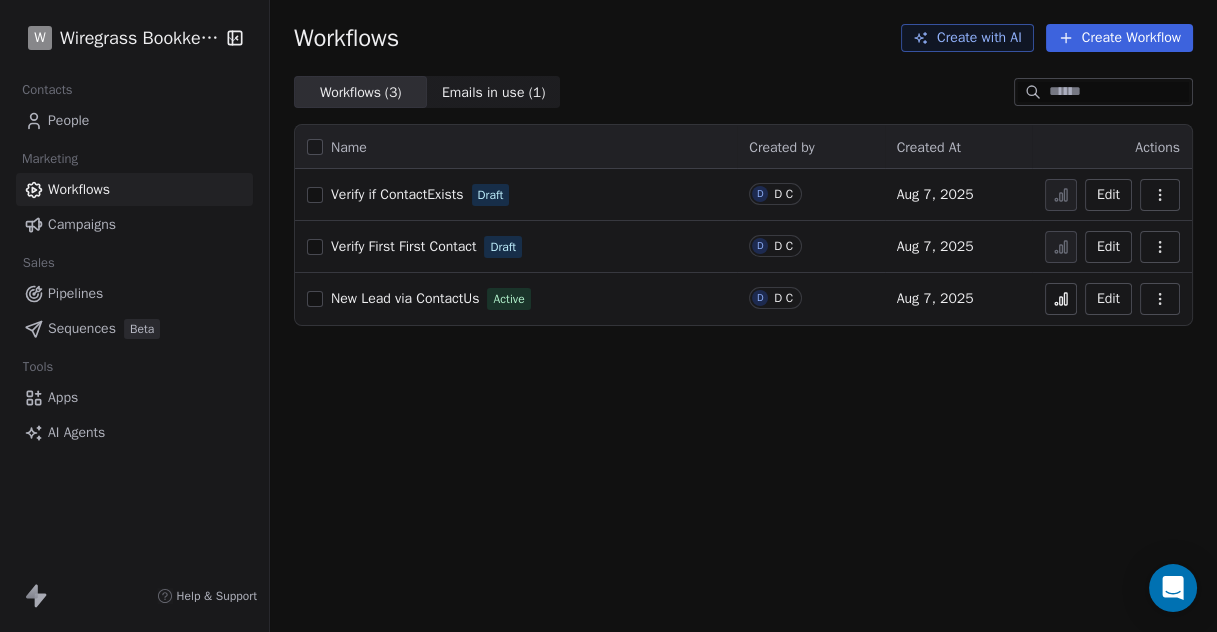 click on "Workflows" at bounding box center [79, 189] 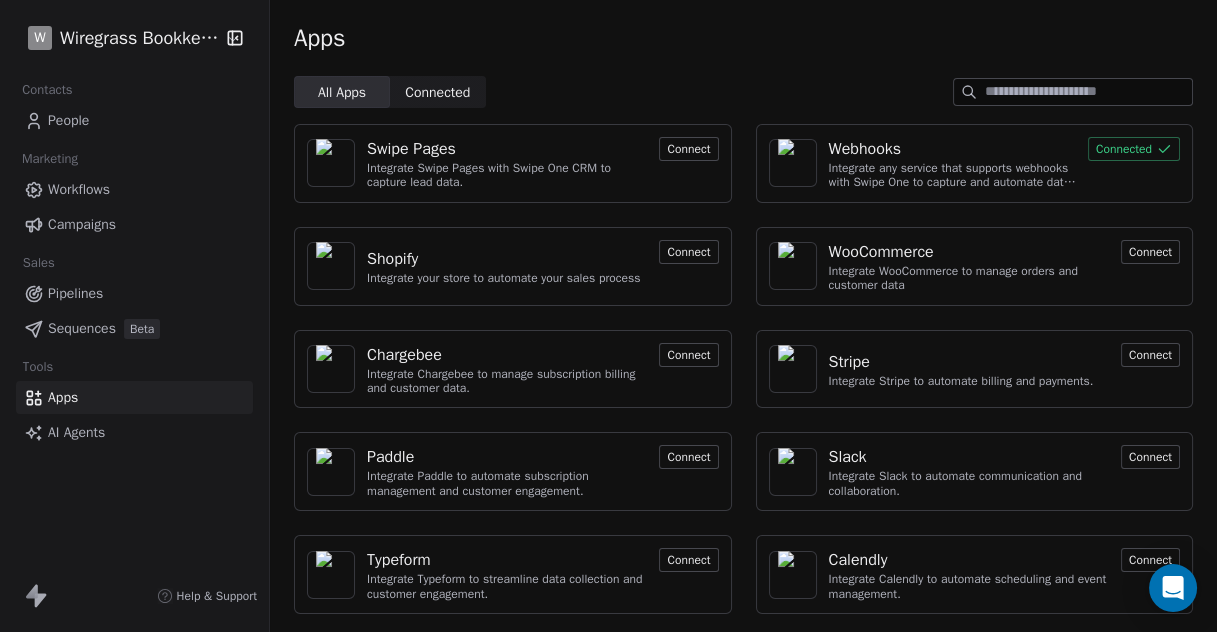 click on "Connected" at bounding box center (1134, 149) 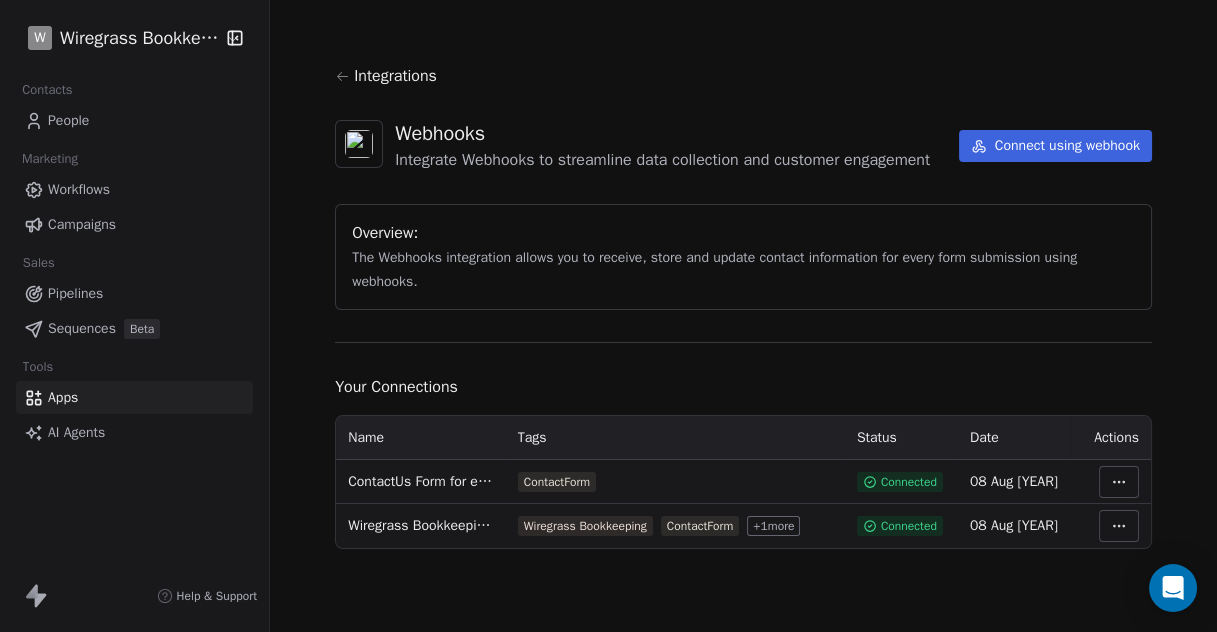 scroll, scrollTop: 4, scrollLeft: 0, axis: vertical 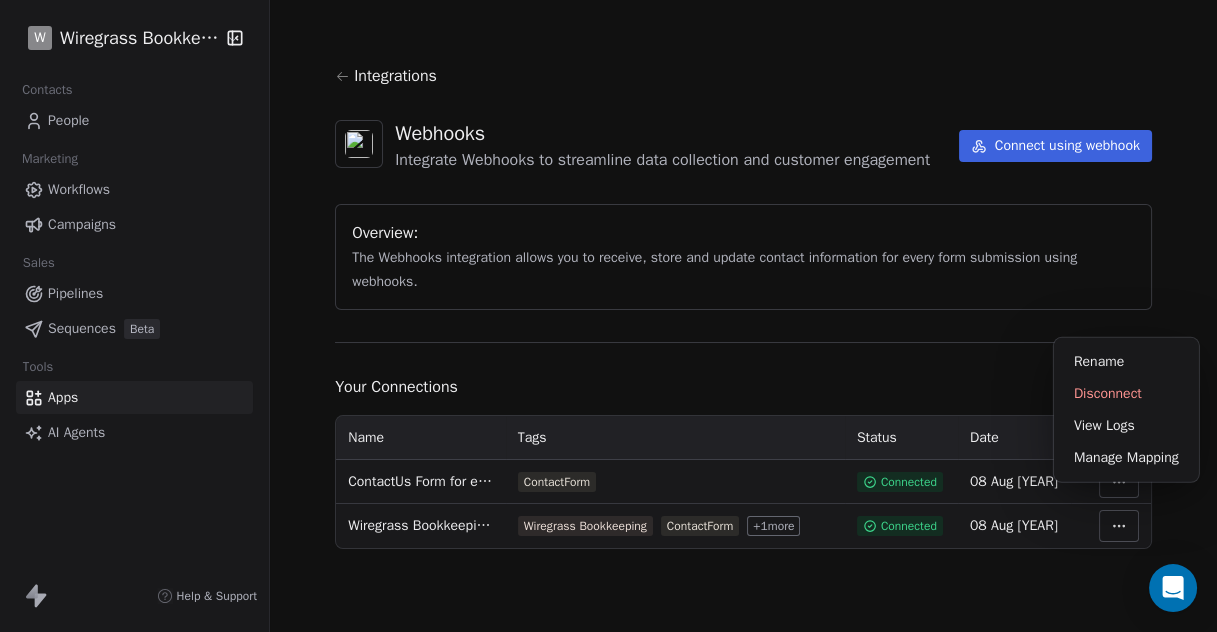 click on "W Wiregrass Bookkeeping Contacts People Marketing Workflows Campaigns Sales Pipelines Sequences Beta Tools Apps AI Agents Help & Support Integrations Webhooks Integrate Webhooks to streamline data collection and customer engagement Connect using webhook Overview: The Webhooks integration allows you to receive, store and update contact information for every form submission using webhooks. Your Connections Name Tags Status Date Actions ContactUs Form for existing ContactForm Connected 08 Aug [YEAR] Wiregrass Bookkeeping ContactUs Lead Wiregrass Bookkeeping ContactForm + 1 more Connected 08 Aug [YEAR] Rename Disconnect View Logs Manage Mapping" at bounding box center [608, 316] 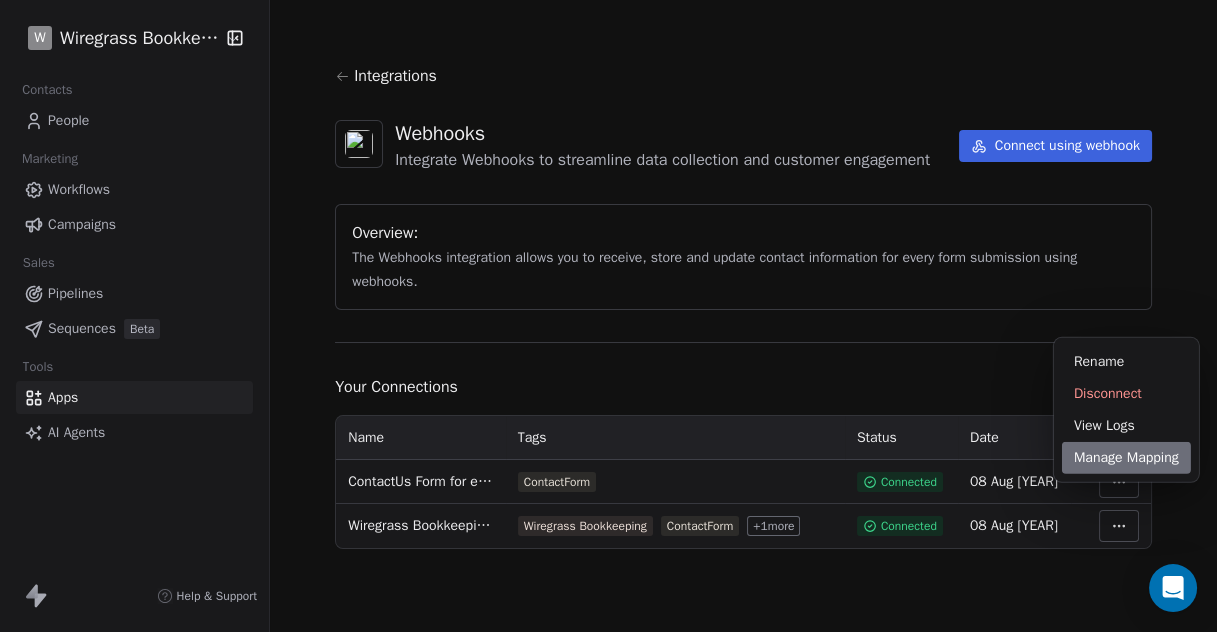 click on "Manage Mapping" at bounding box center [1126, 458] 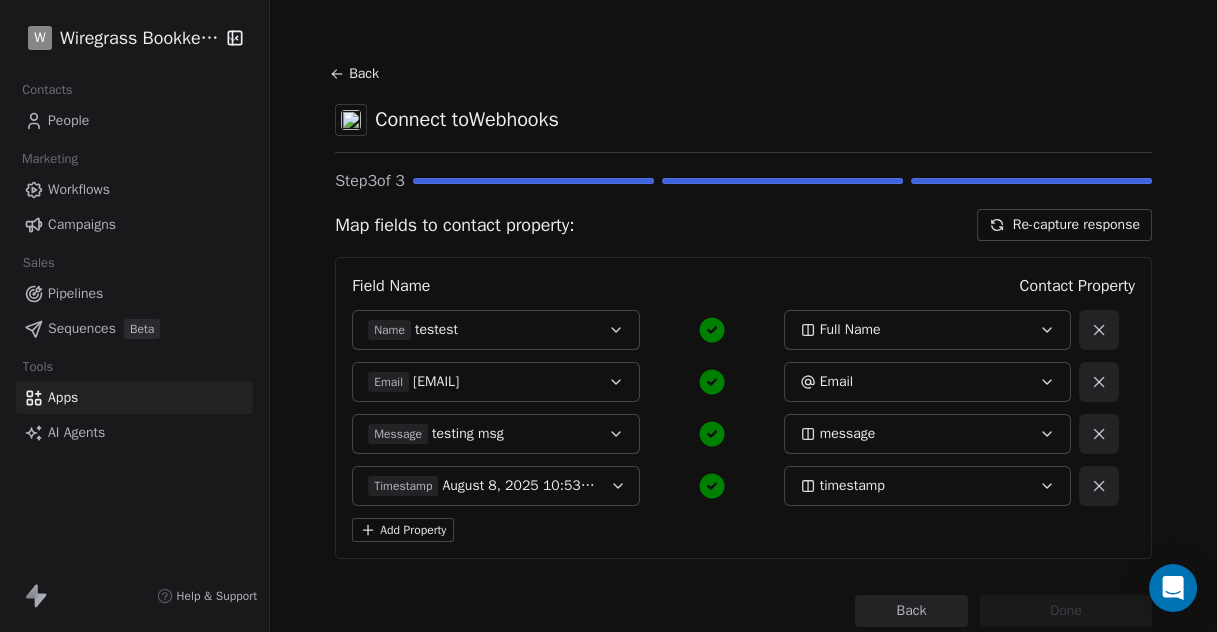 scroll, scrollTop: 0, scrollLeft: 0, axis: both 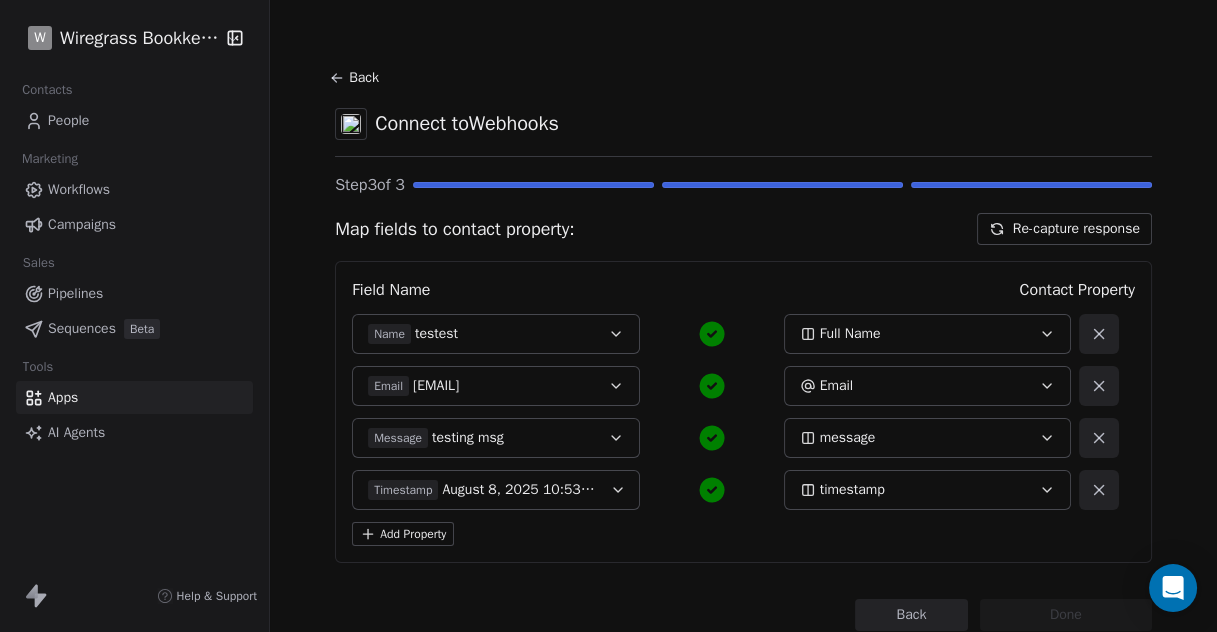 click 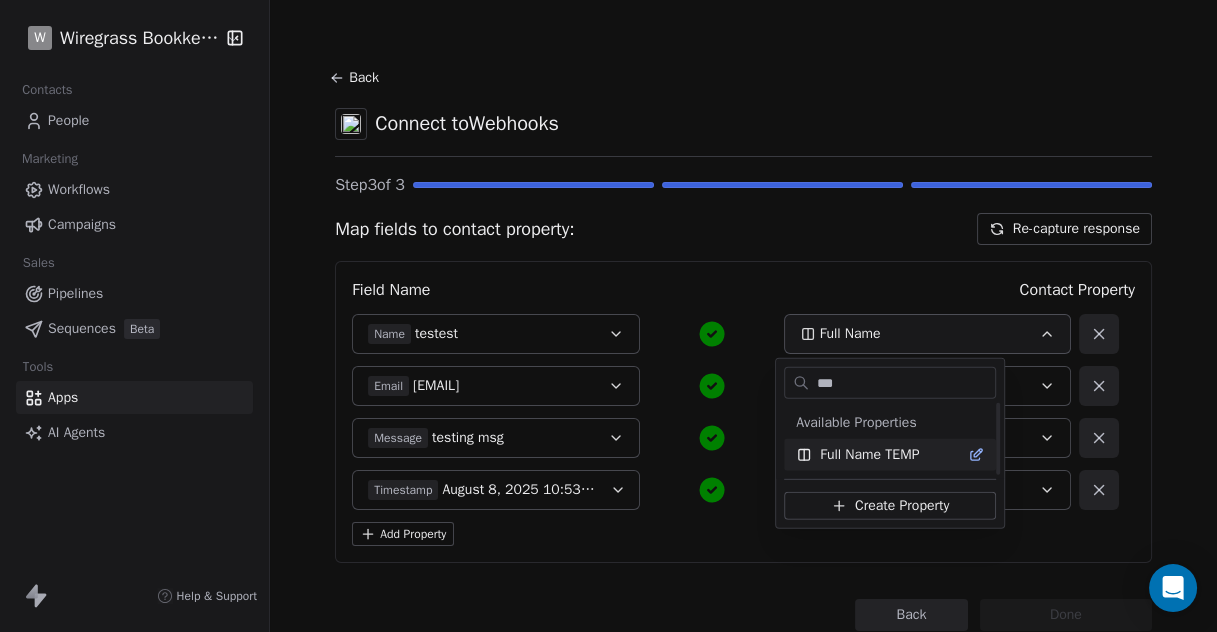 scroll, scrollTop: 0, scrollLeft: 0, axis: both 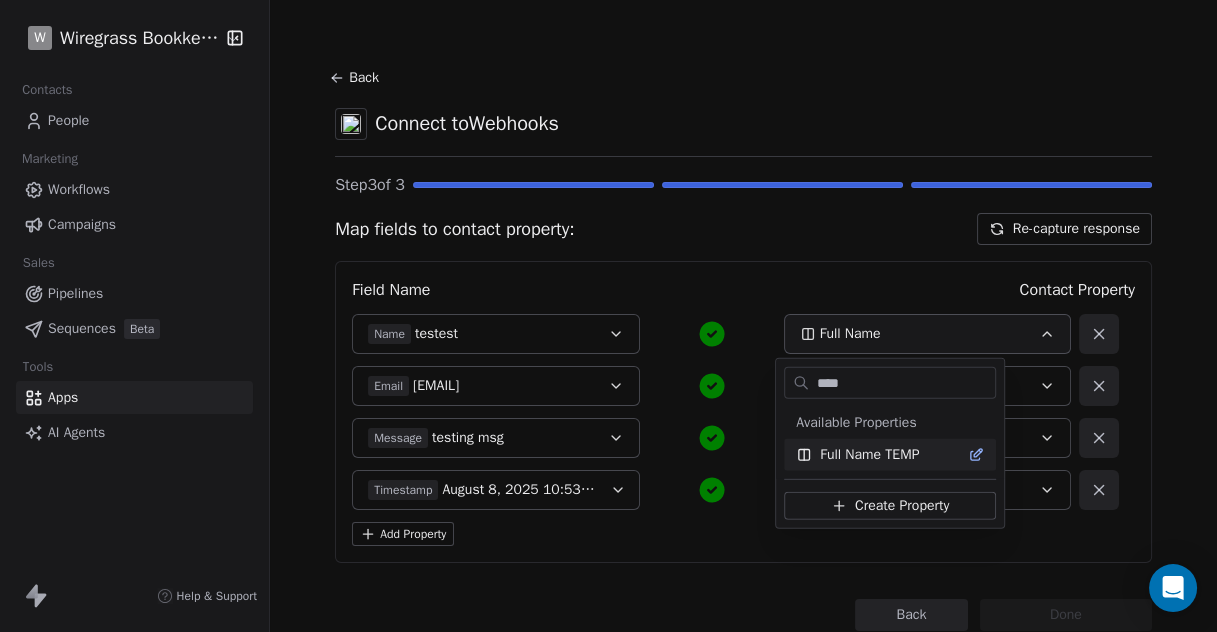 type on "****" 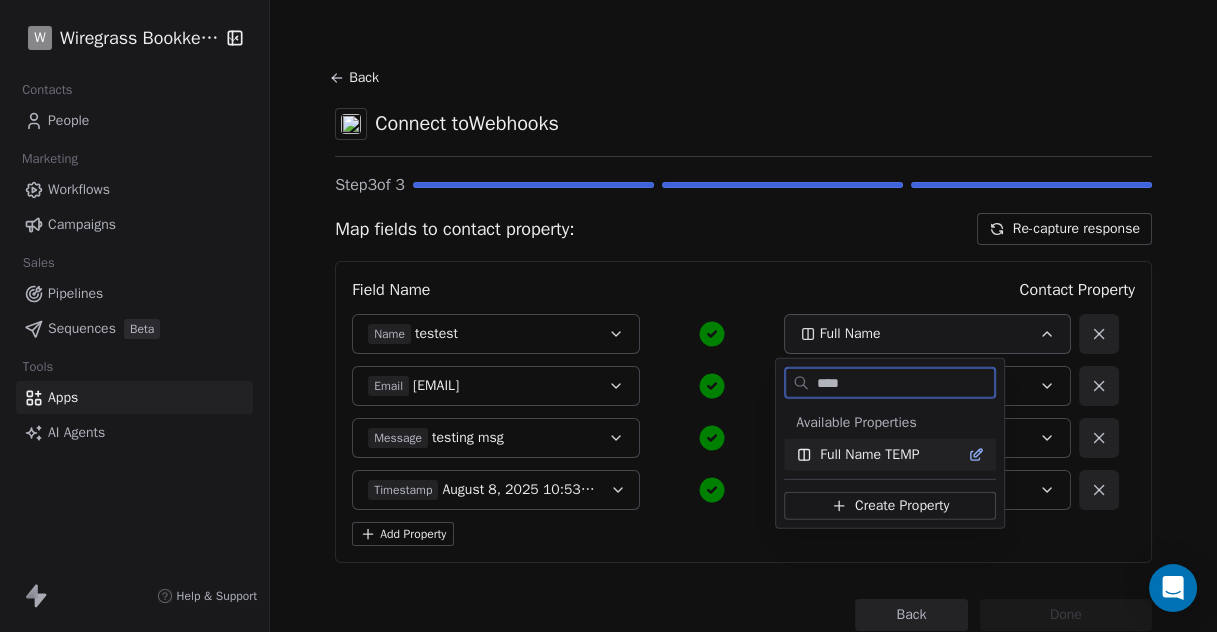 click on "Full Name TEMP" at bounding box center (869, 455) 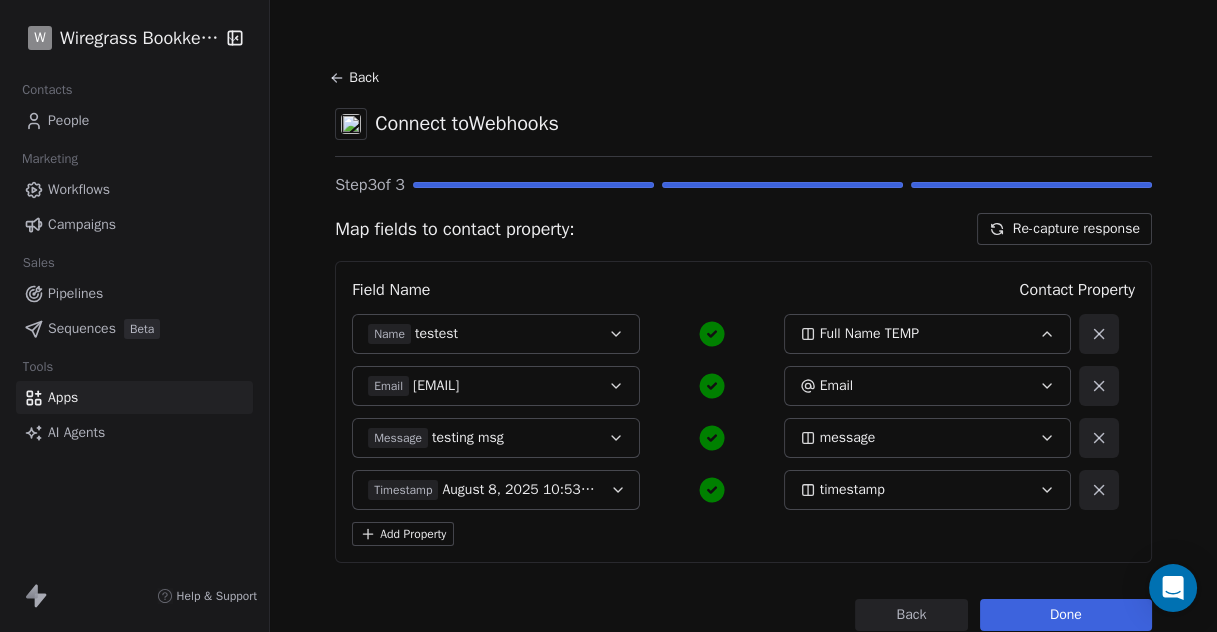 click on "Done" at bounding box center [1066, 615] 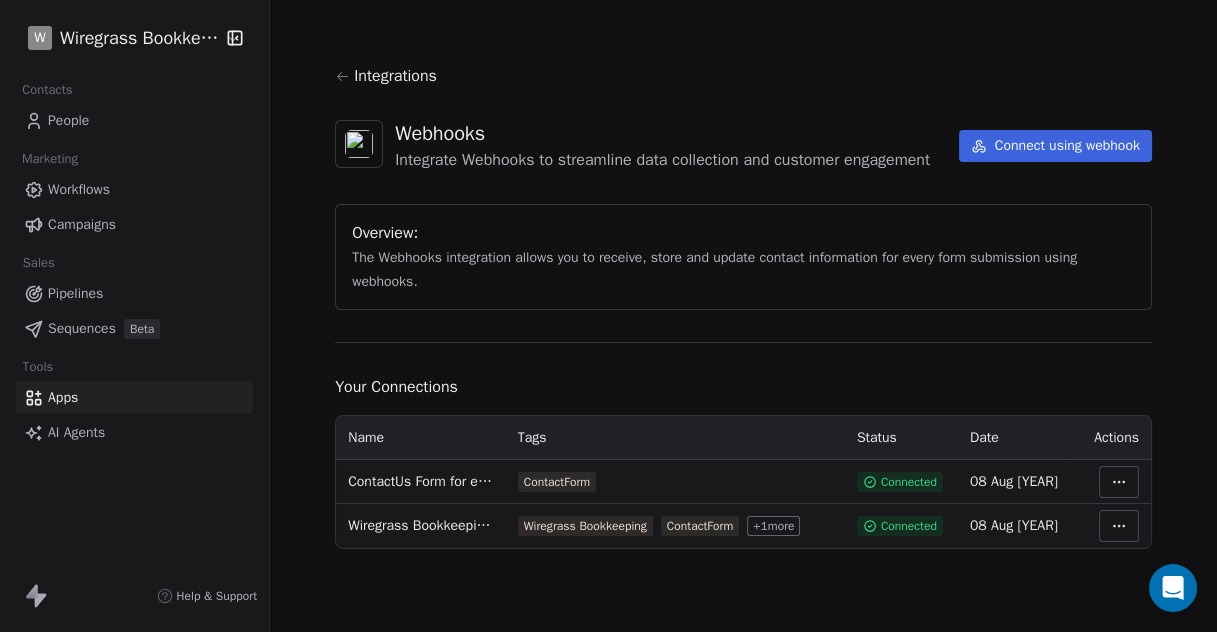 click on "Workflows" at bounding box center (79, 189) 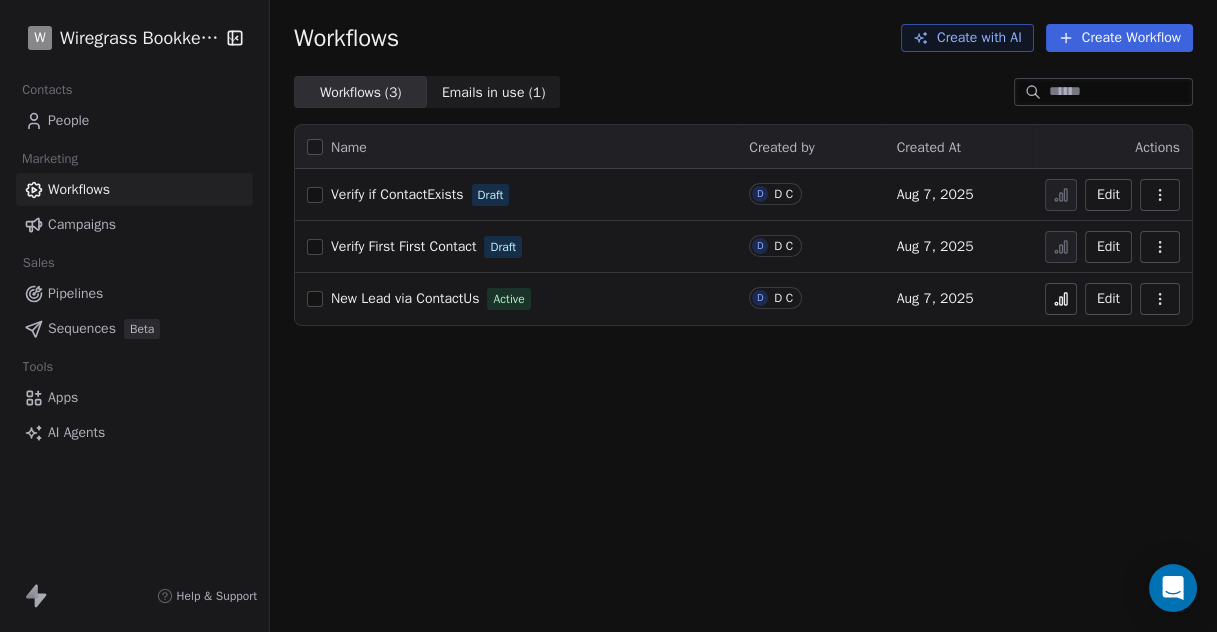 click on "Verify if ContactExists" at bounding box center (397, 194) 